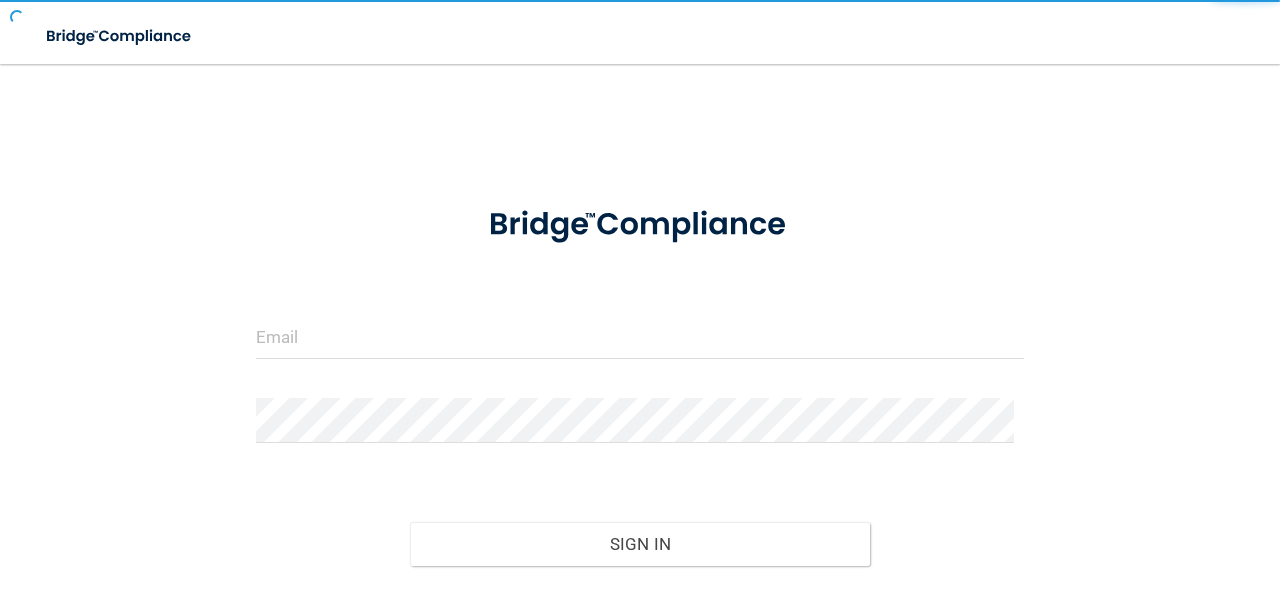 scroll, scrollTop: 0, scrollLeft: 0, axis: both 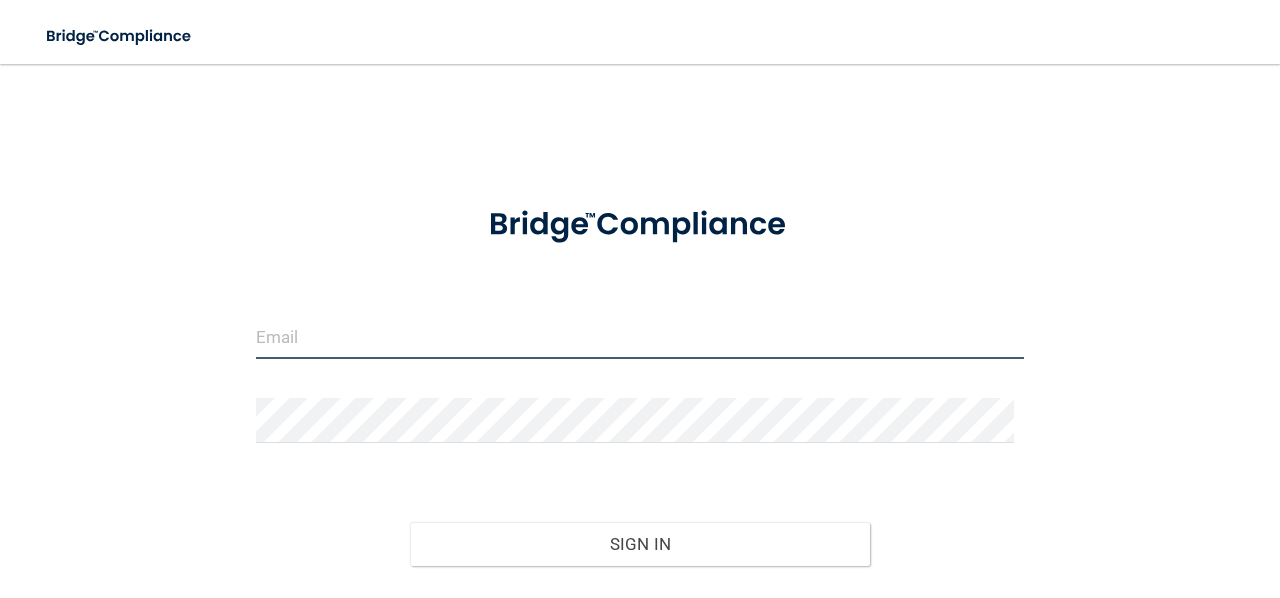 click at bounding box center (640, 336) 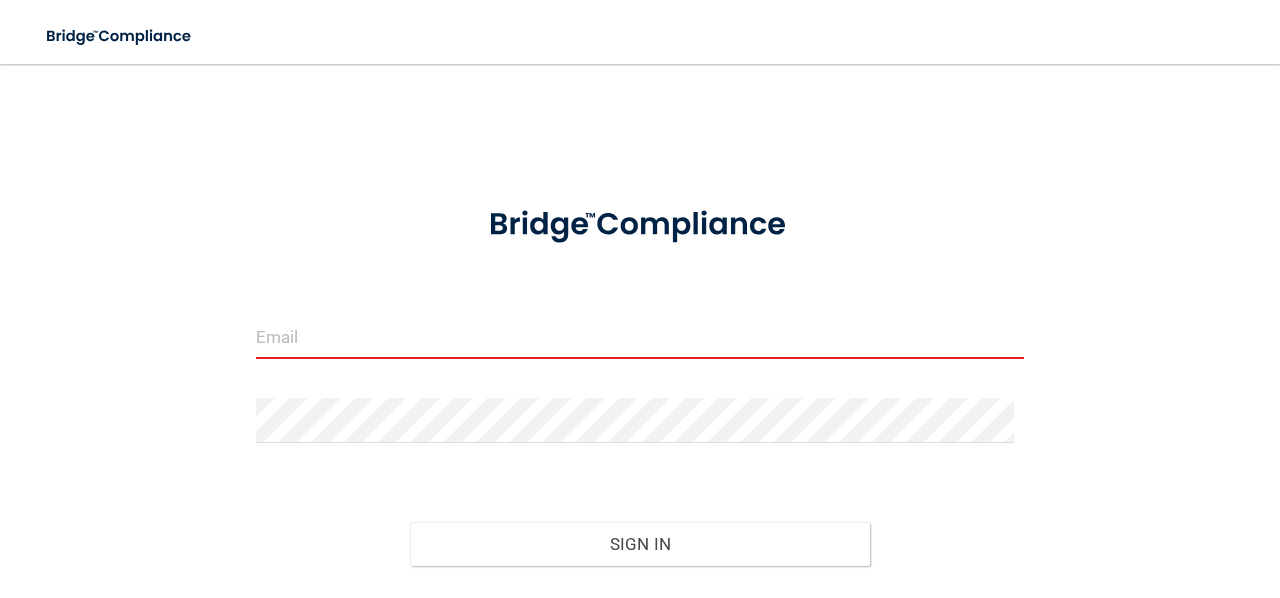 type on "[PERSON_NAME][EMAIL_ADDRESS][DOMAIN_NAME]" 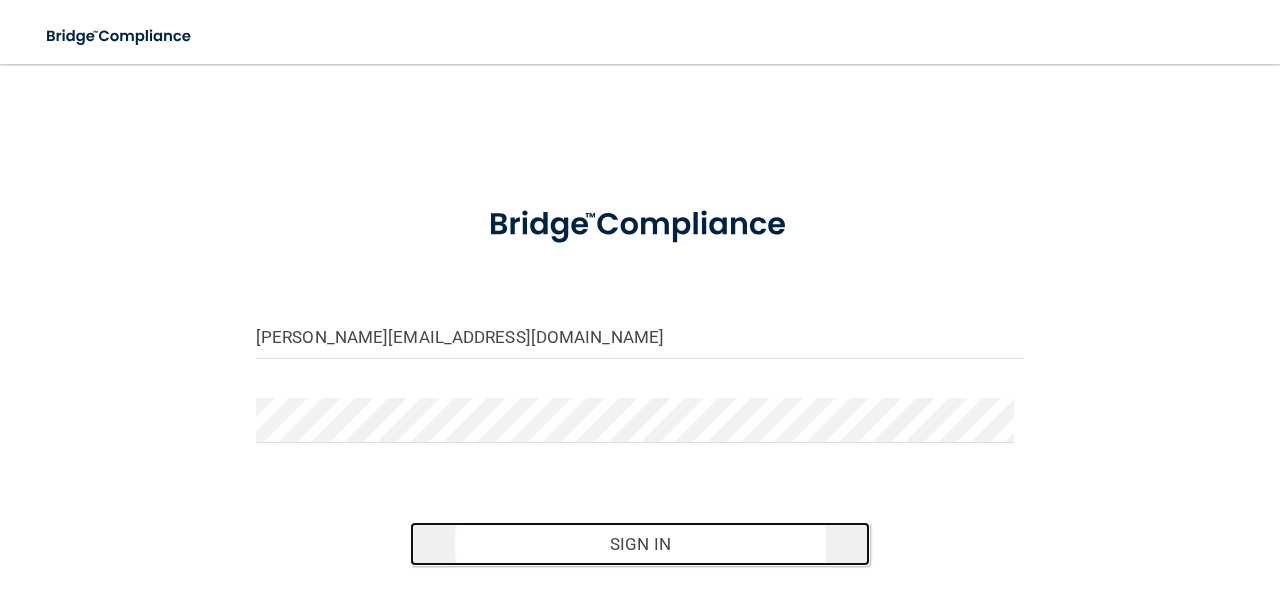 click on "Sign In" at bounding box center (640, 544) 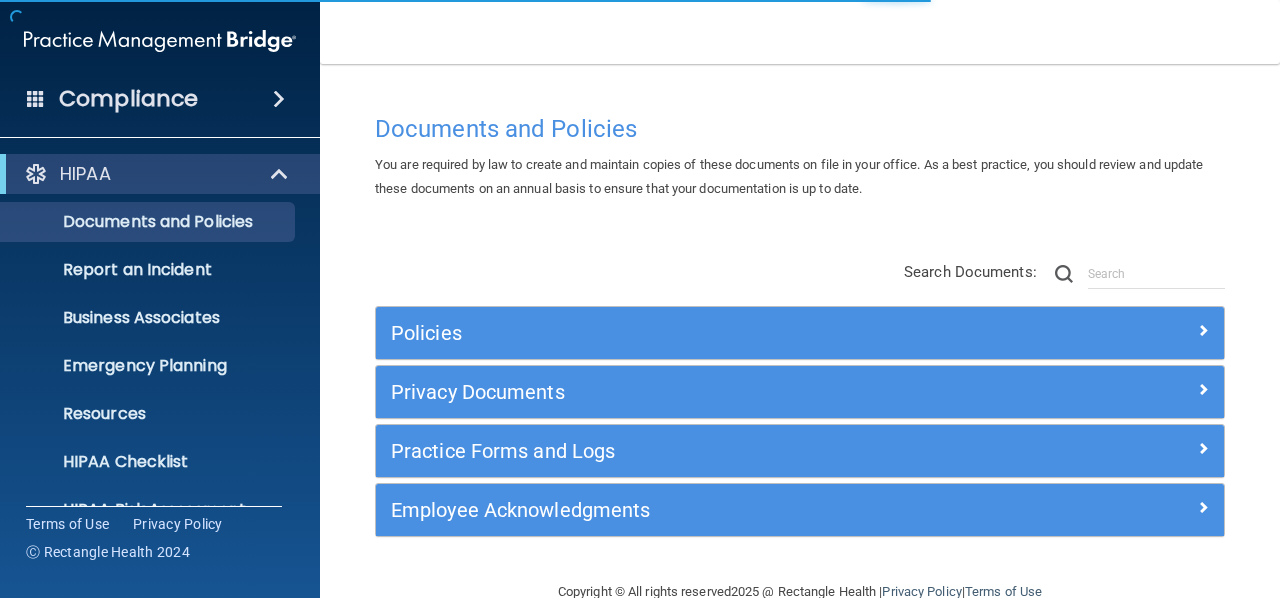 scroll, scrollTop: 231, scrollLeft: 0, axis: vertical 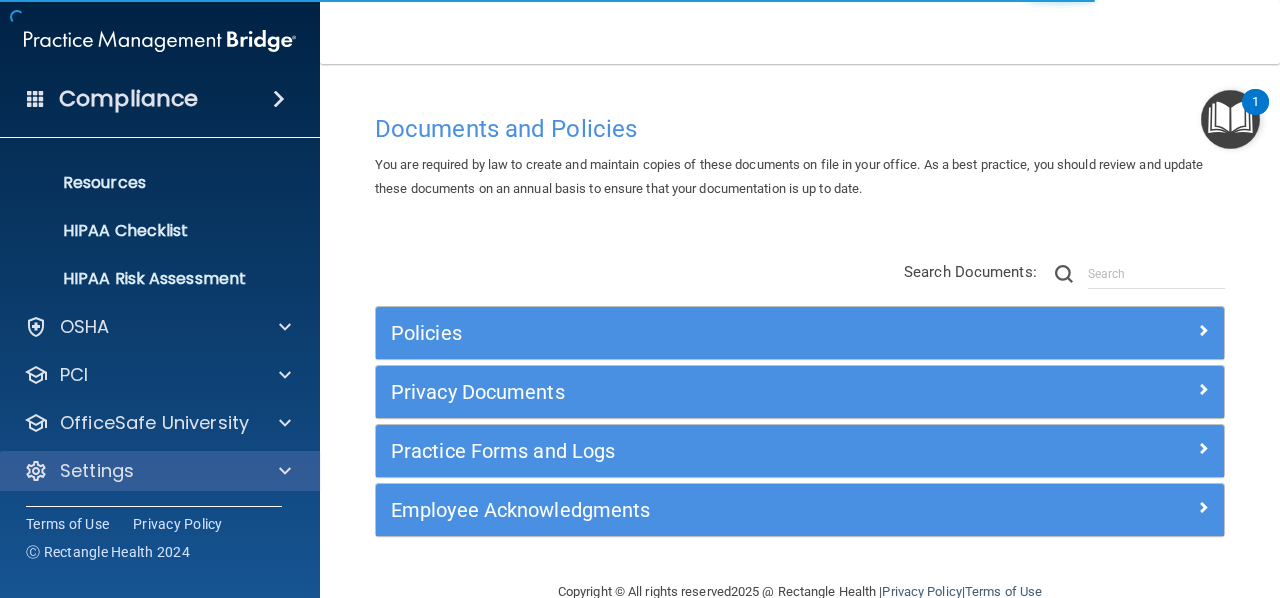 click on "Settings" at bounding box center (160, 471) 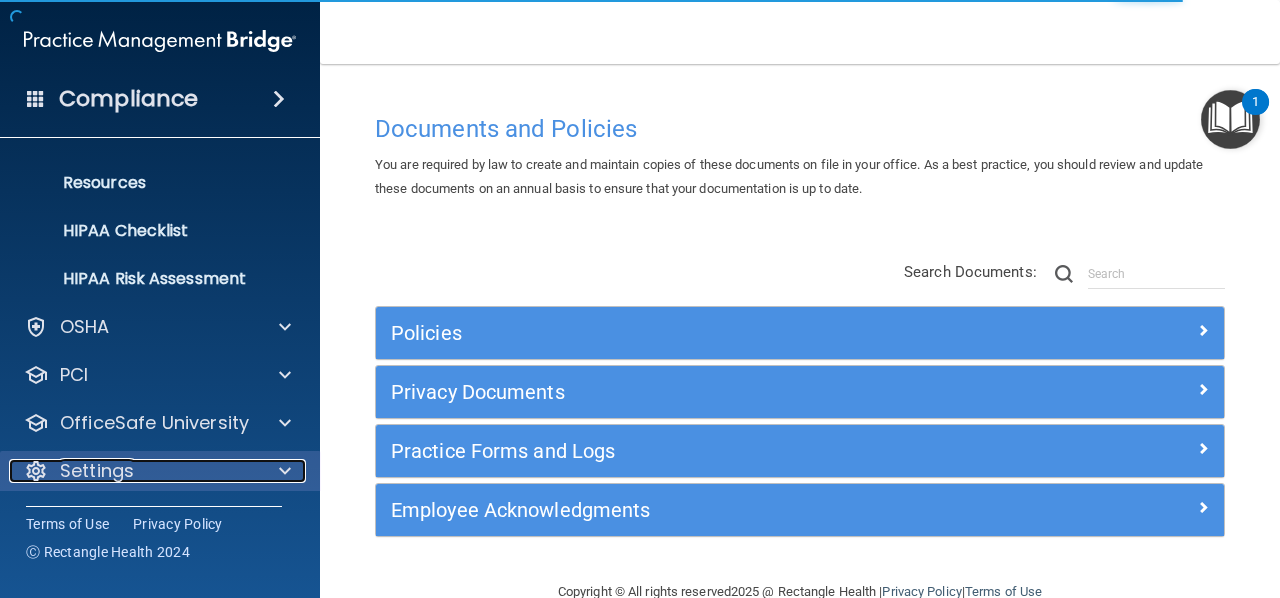 click at bounding box center (282, 471) 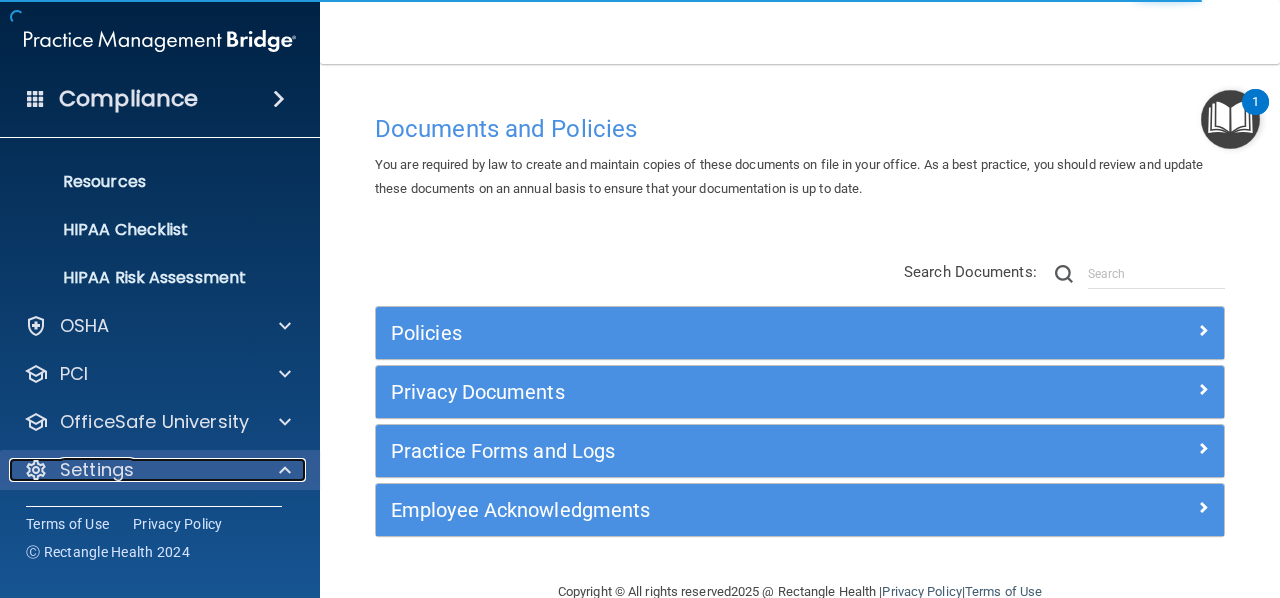 scroll, scrollTop: 471, scrollLeft: 0, axis: vertical 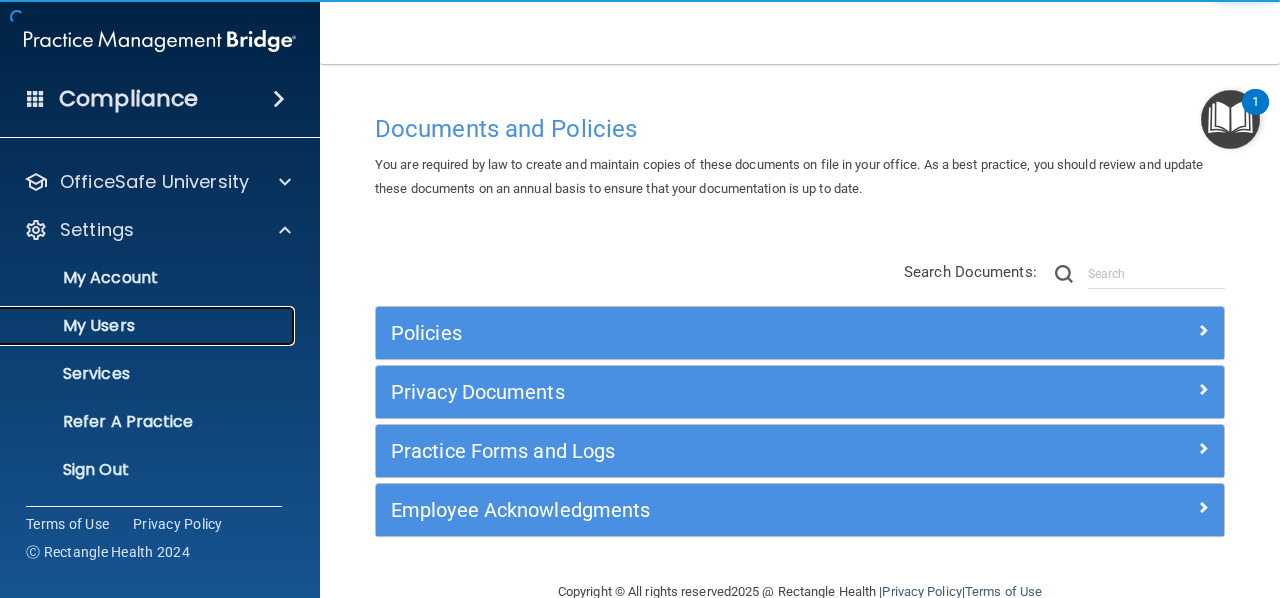click on "My Users" at bounding box center (149, 326) 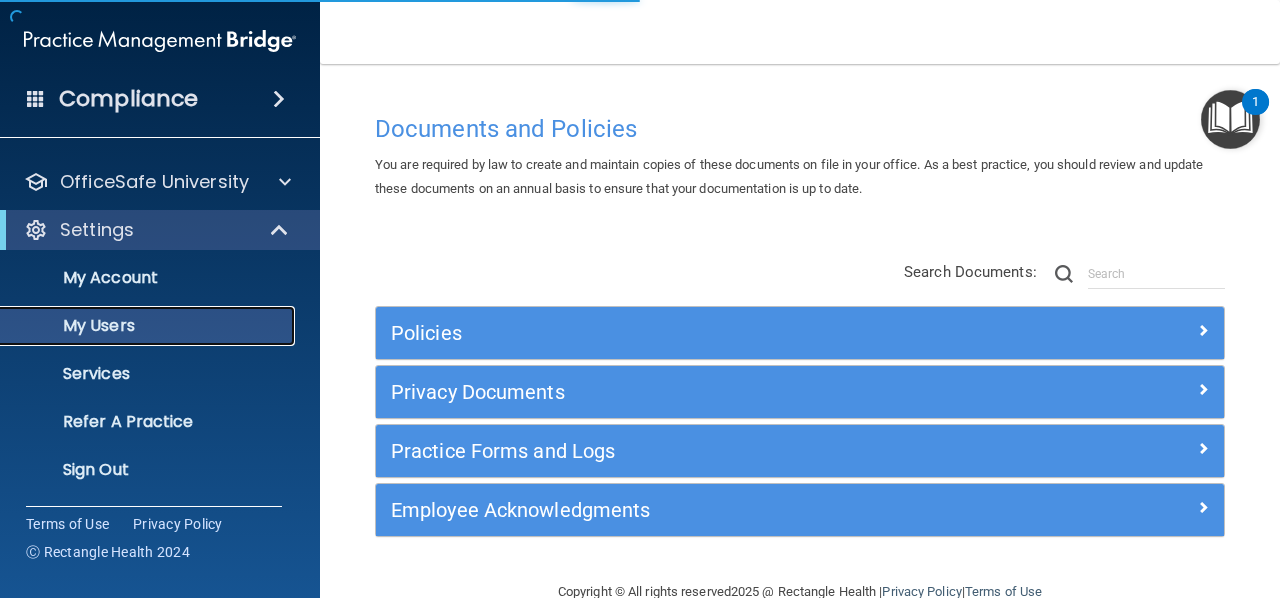 scroll, scrollTop: 135, scrollLeft: 0, axis: vertical 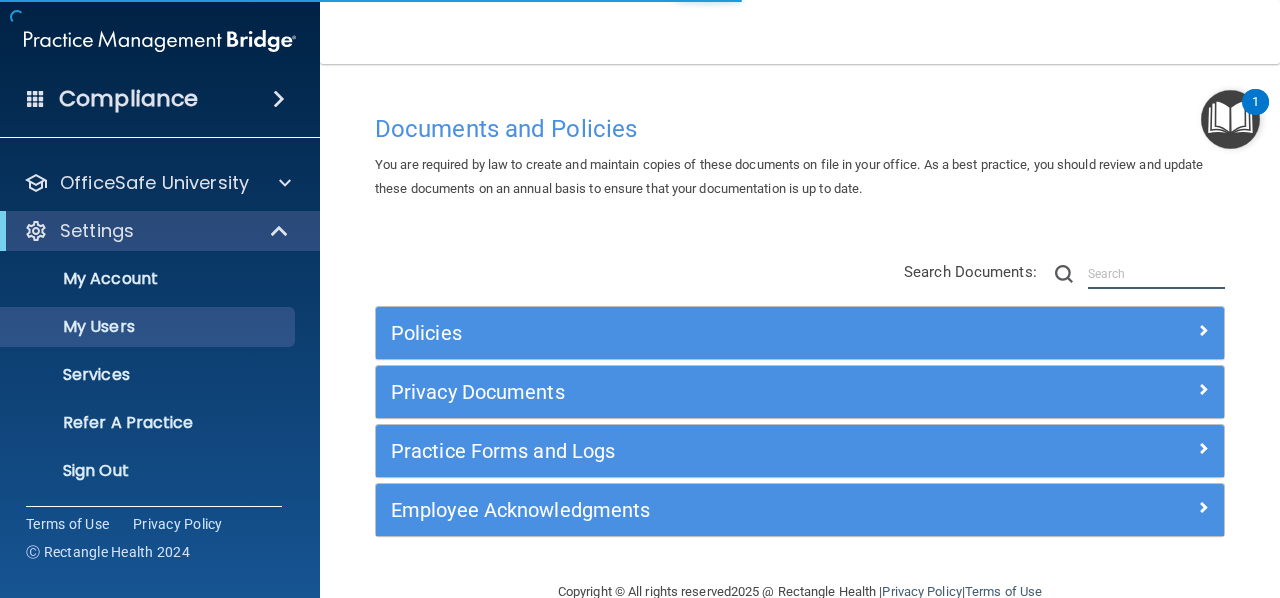 click at bounding box center (1156, 274) 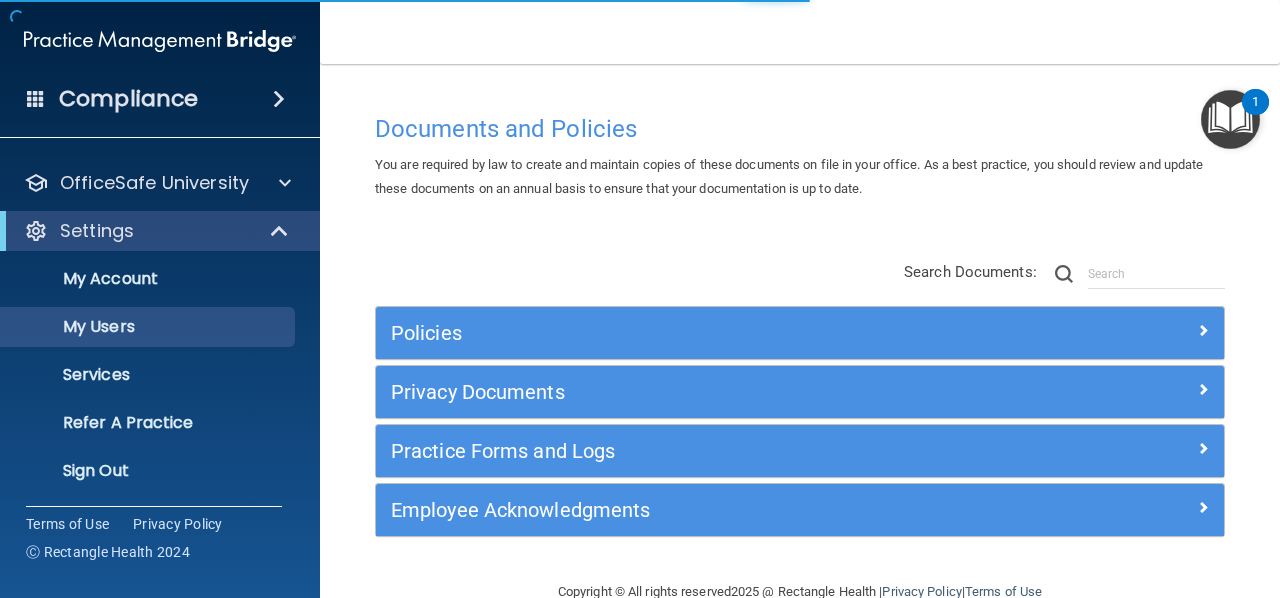 select on "20" 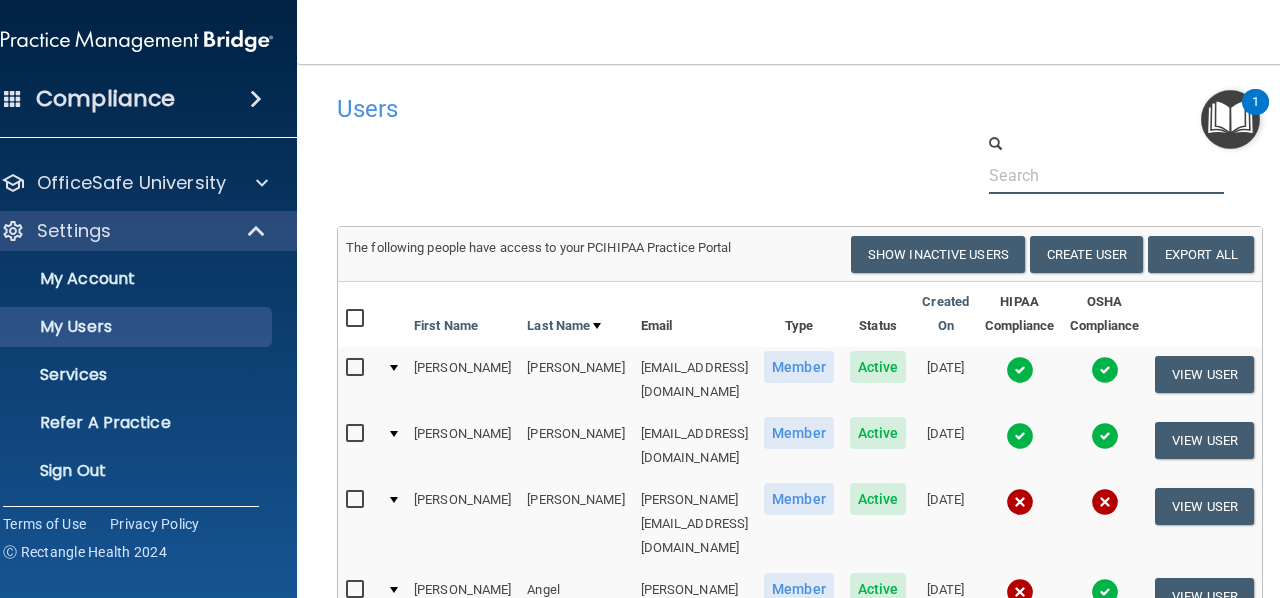 click at bounding box center [1106, 175] 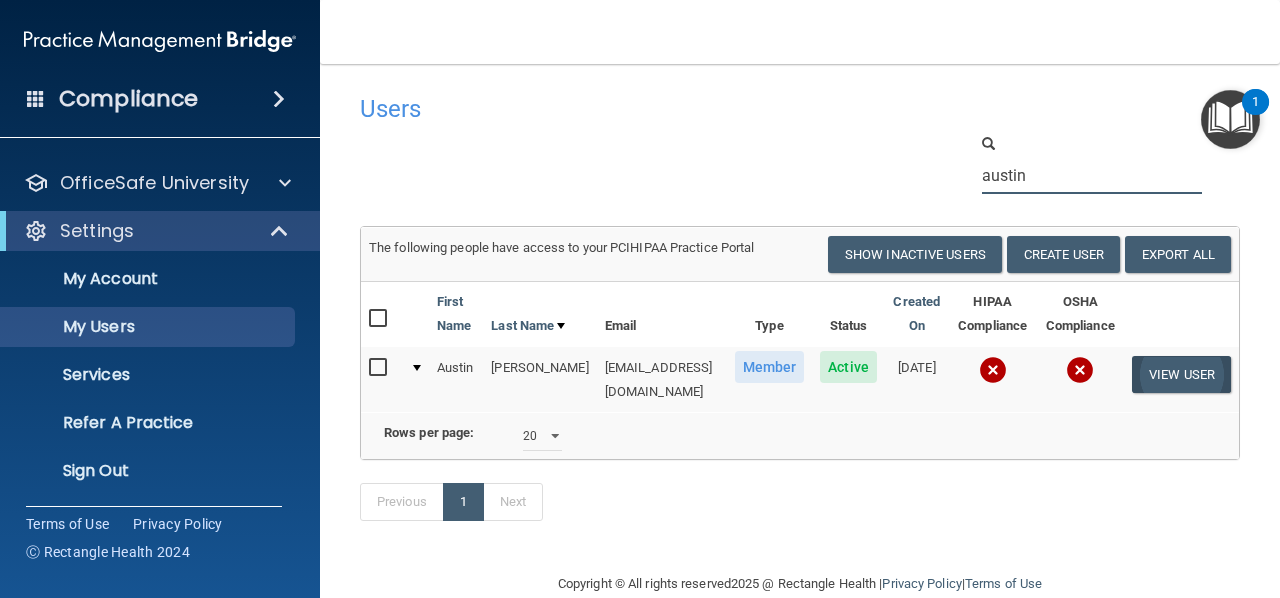 type on "austin" 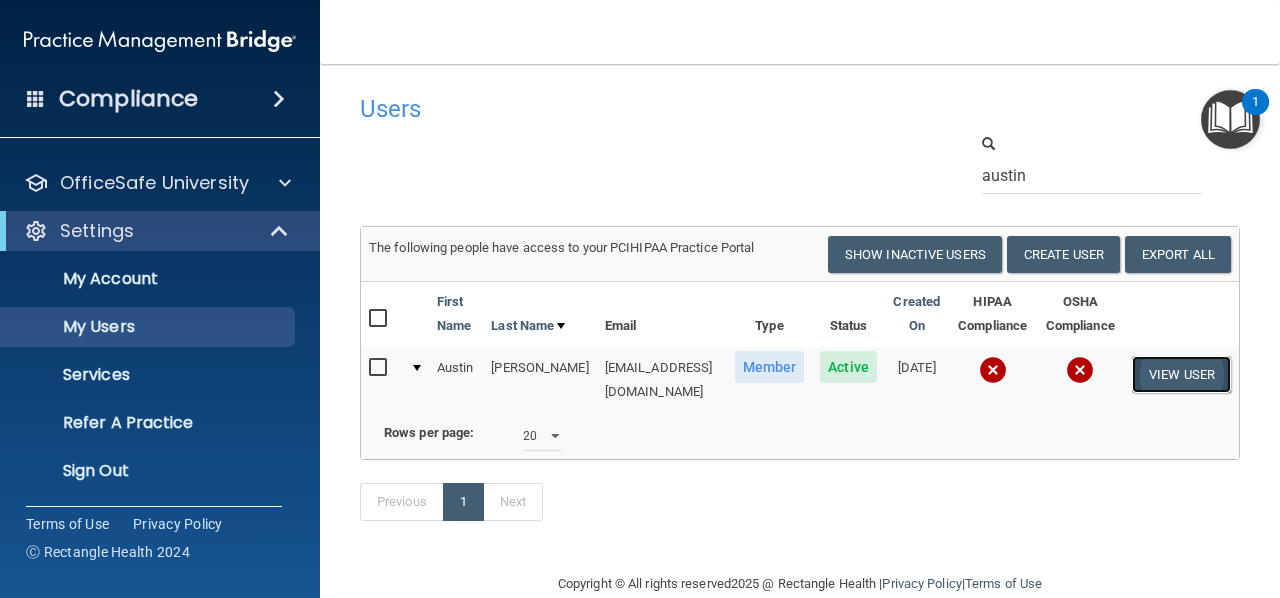 click on "View User" at bounding box center [1181, 374] 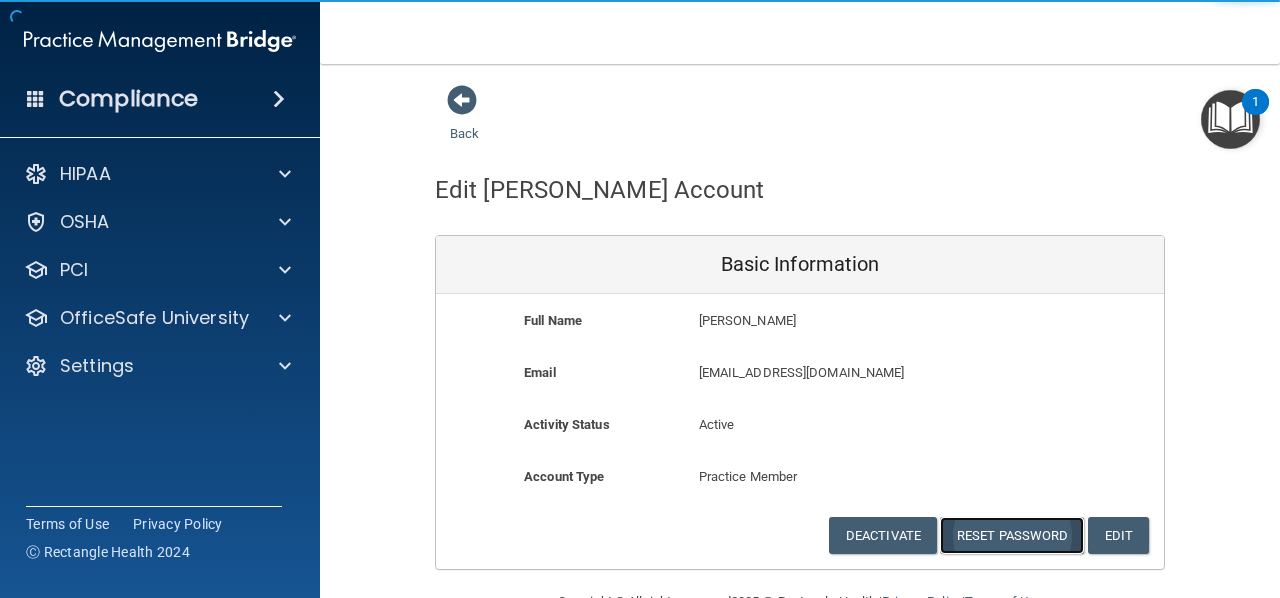 click on "Reset Password" at bounding box center (1012, 535) 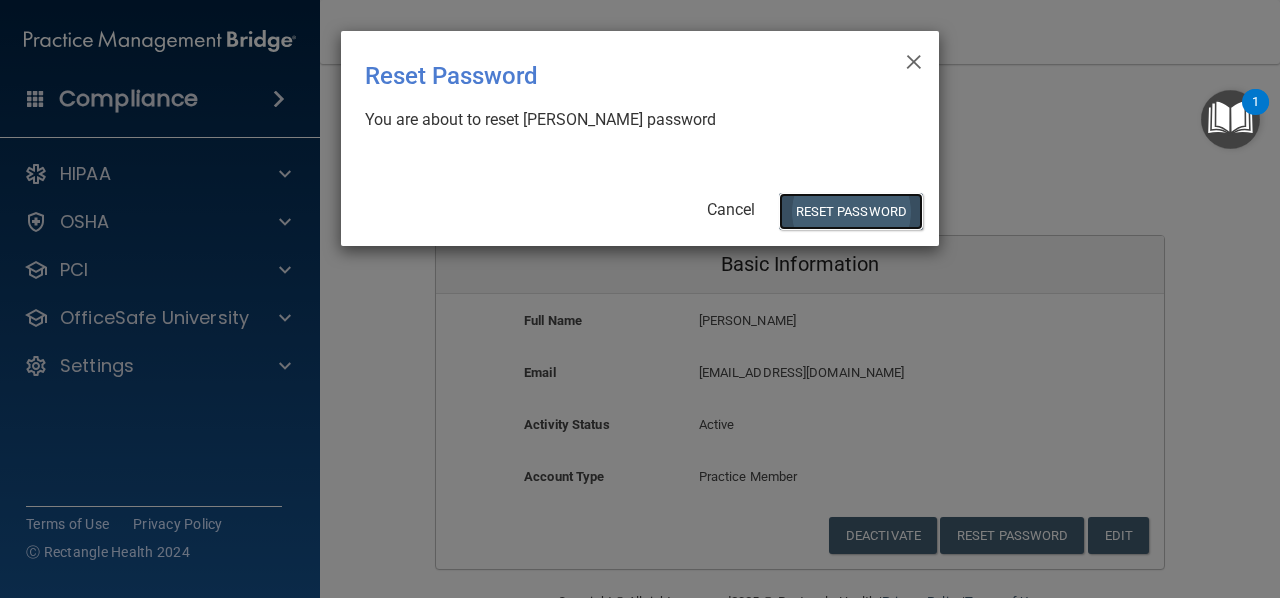 click on "Reset Password" at bounding box center (851, 211) 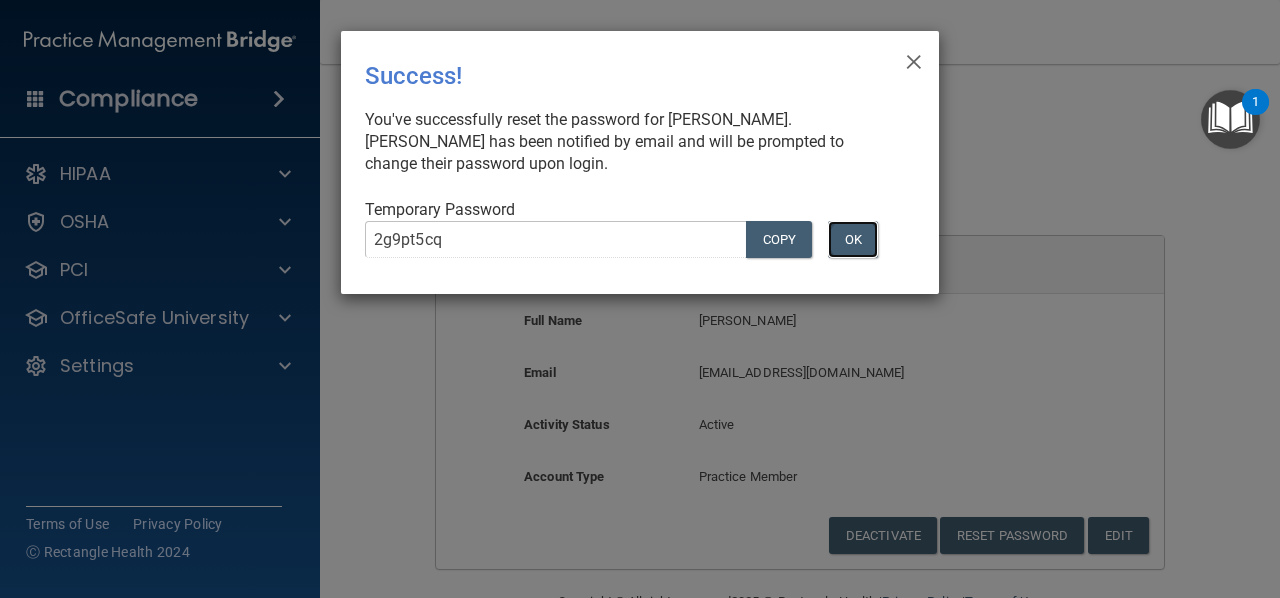 click on "OK" at bounding box center [853, 239] 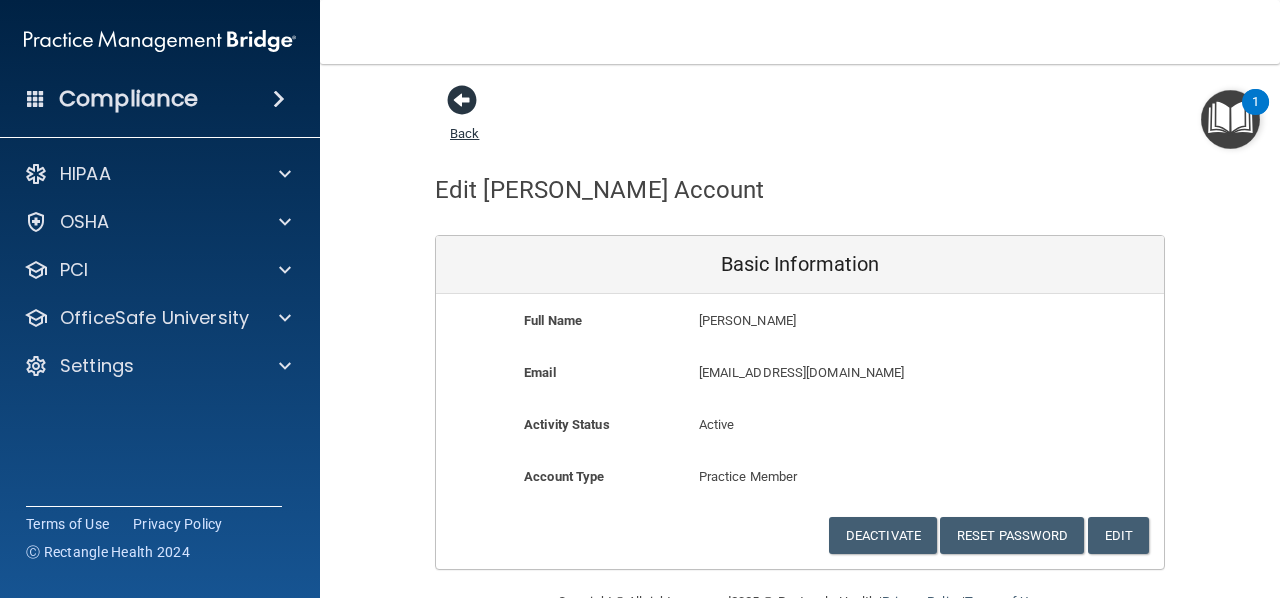 click at bounding box center (462, 100) 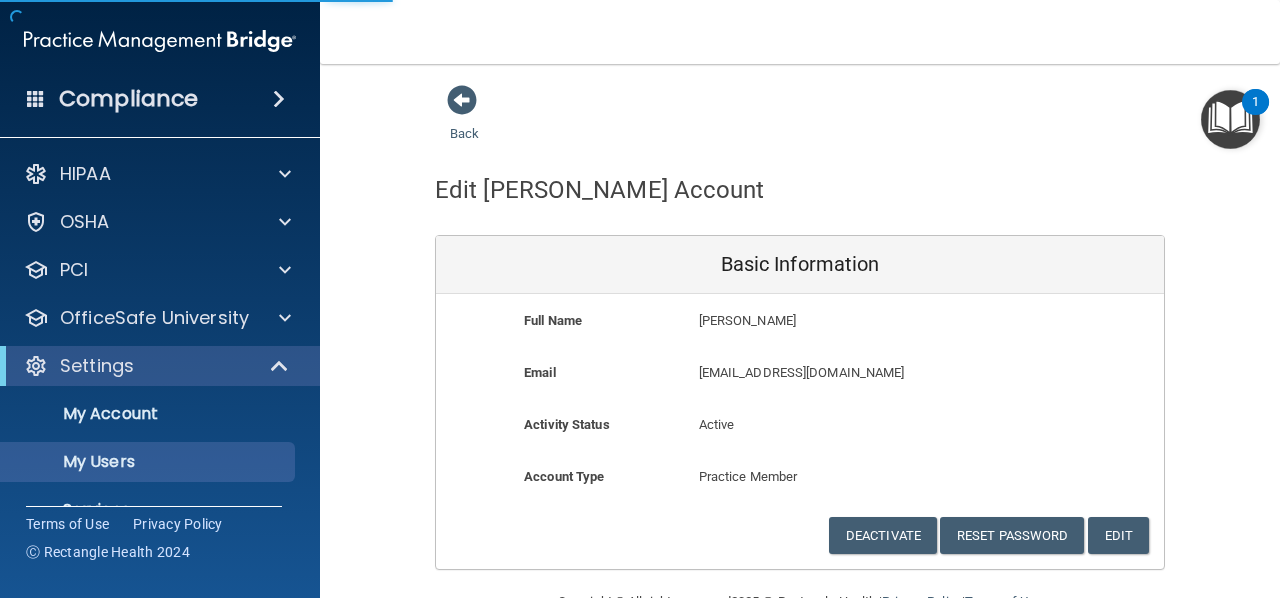 select on "20" 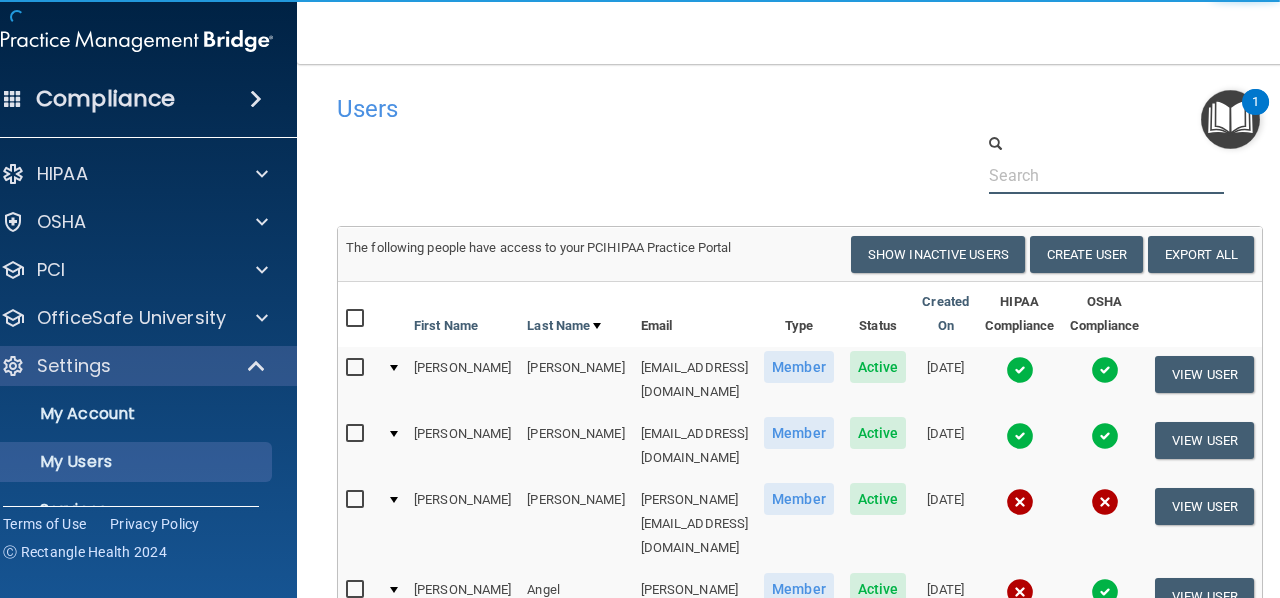 click at bounding box center [1106, 175] 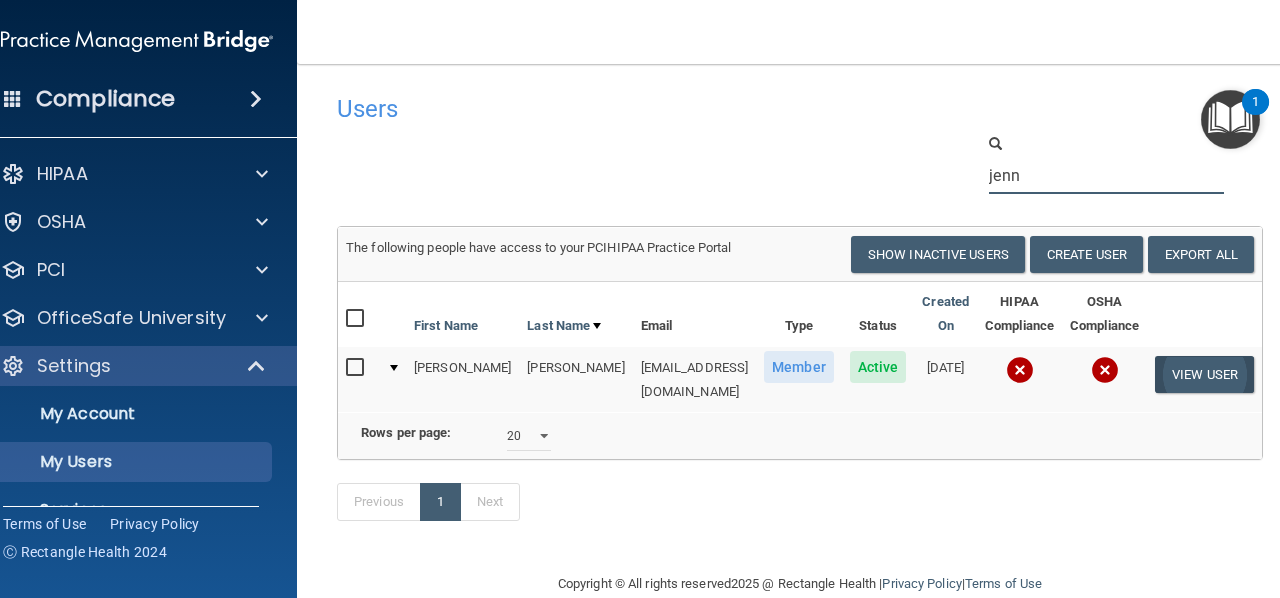 type on "jenn" 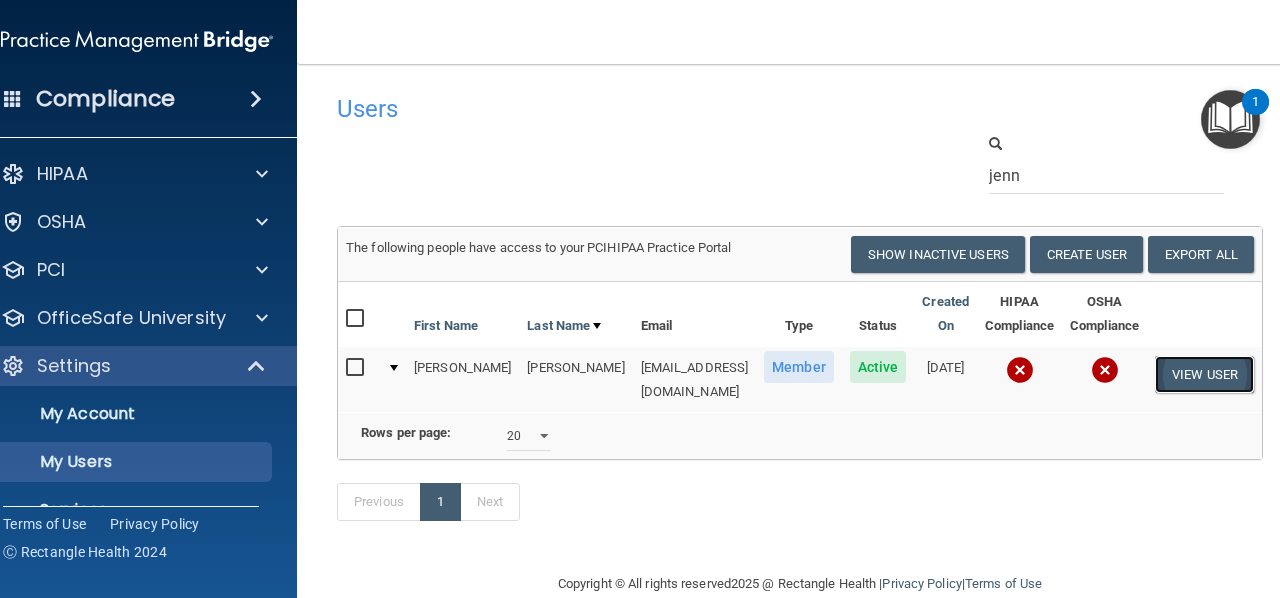 click on "View User" at bounding box center [1204, 374] 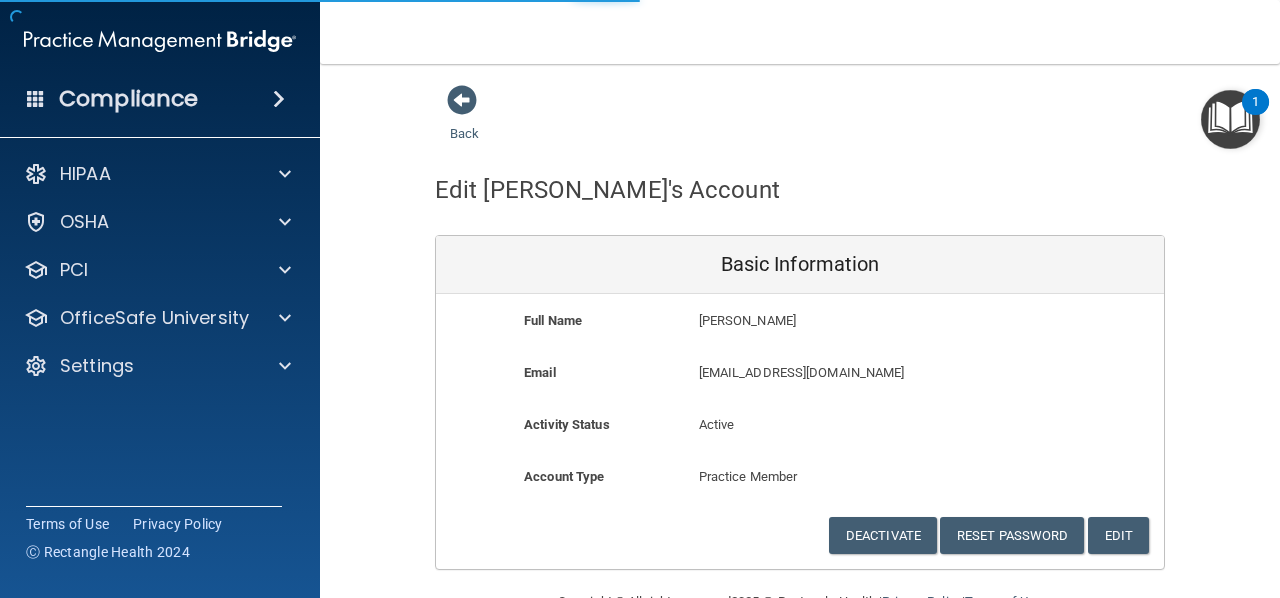 scroll, scrollTop: 50, scrollLeft: 0, axis: vertical 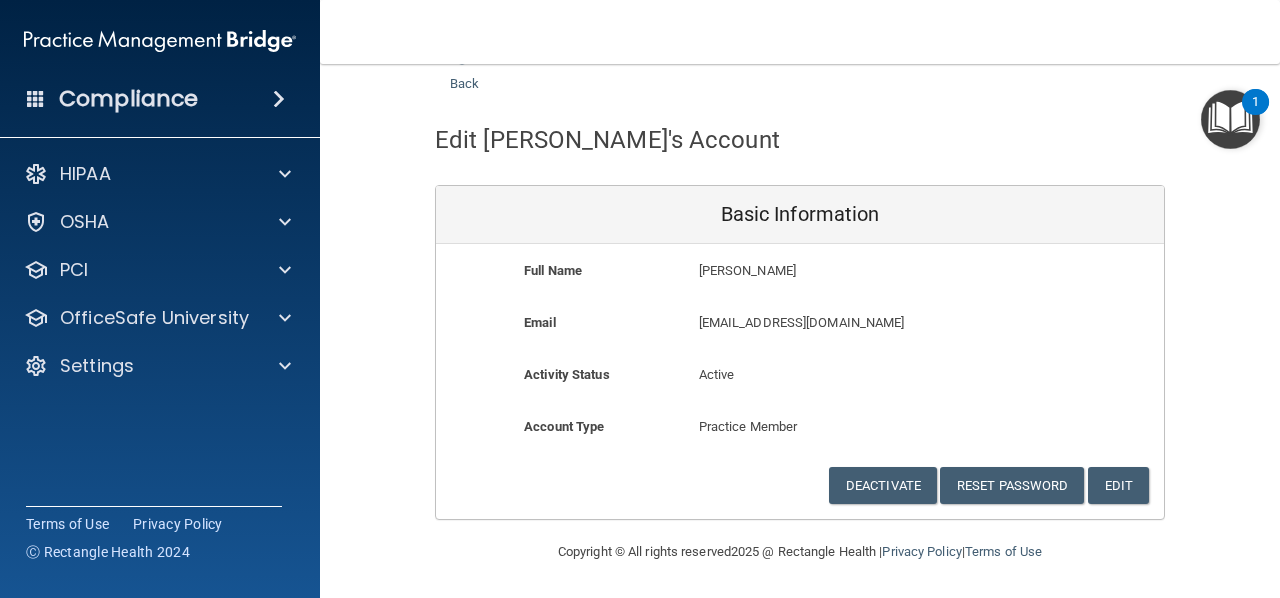 click on "Edit [PERSON_NAME]'s Account          Basic Information              Full Name       [PERSON_NAME]   [PERSON_NAME]                   Last Name       [PERSON_NAME]                     Email           [EMAIL_ADDRESS][DOMAIN_NAME]   [EMAIL_ADDRESS][DOMAIN_NAME]                       Activity Status            Active           Active                  Account Type          Practice Member                Admin  Member          Financial Institution          Business Associate Admin  Business Associate Member           Members can see everything in the portal but can not add other users.                      Deactivate    Reset Password   Edit     Cancel   Save Information                   You've successfully edited [PERSON_NAME]`s Information.               Error! The user couldn't be saved.                 You've successfully saved {is_new? 'New User' : 'User Basic'} Information." at bounding box center (800, 308) 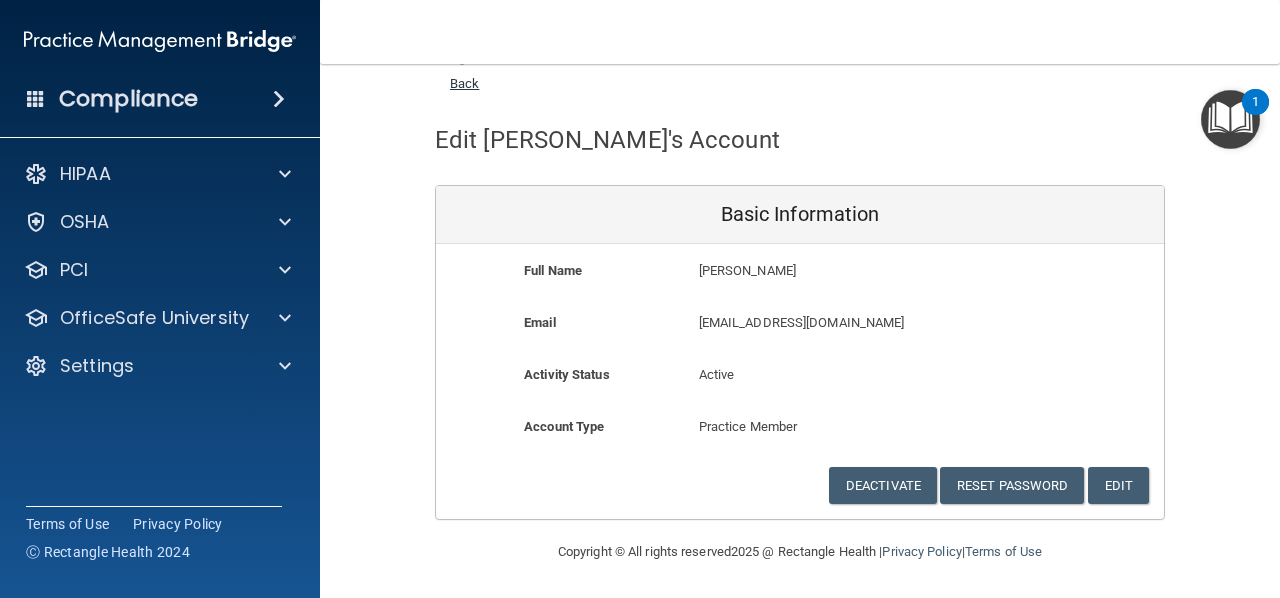 click on "Back" at bounding box center (464, 71) 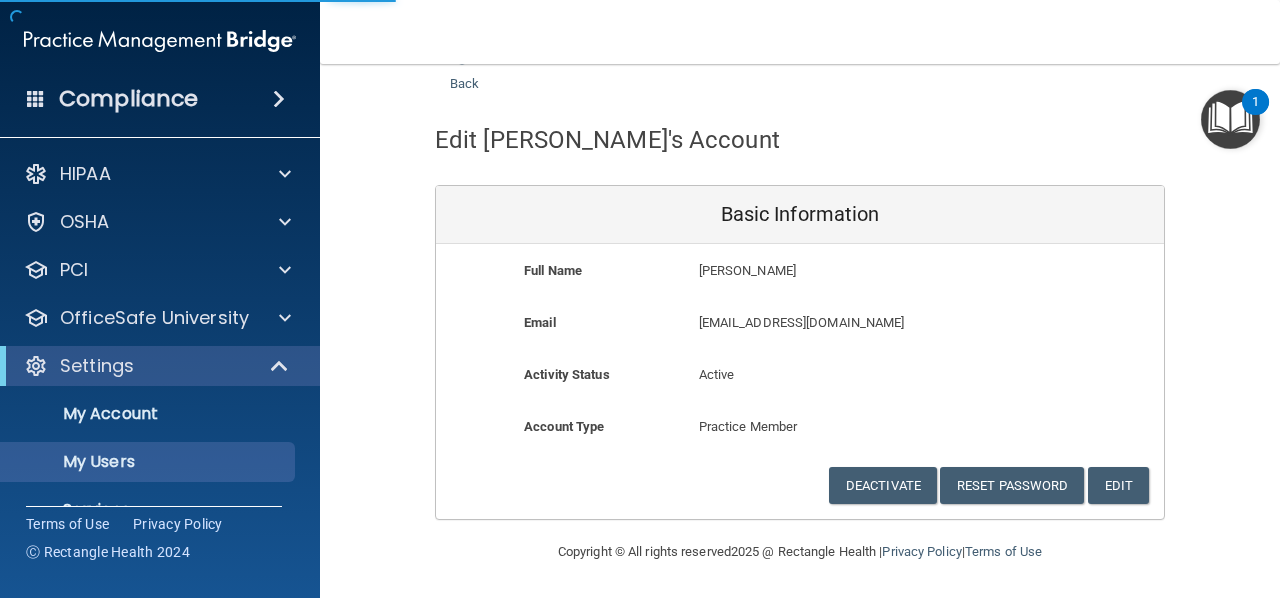 select on "20" 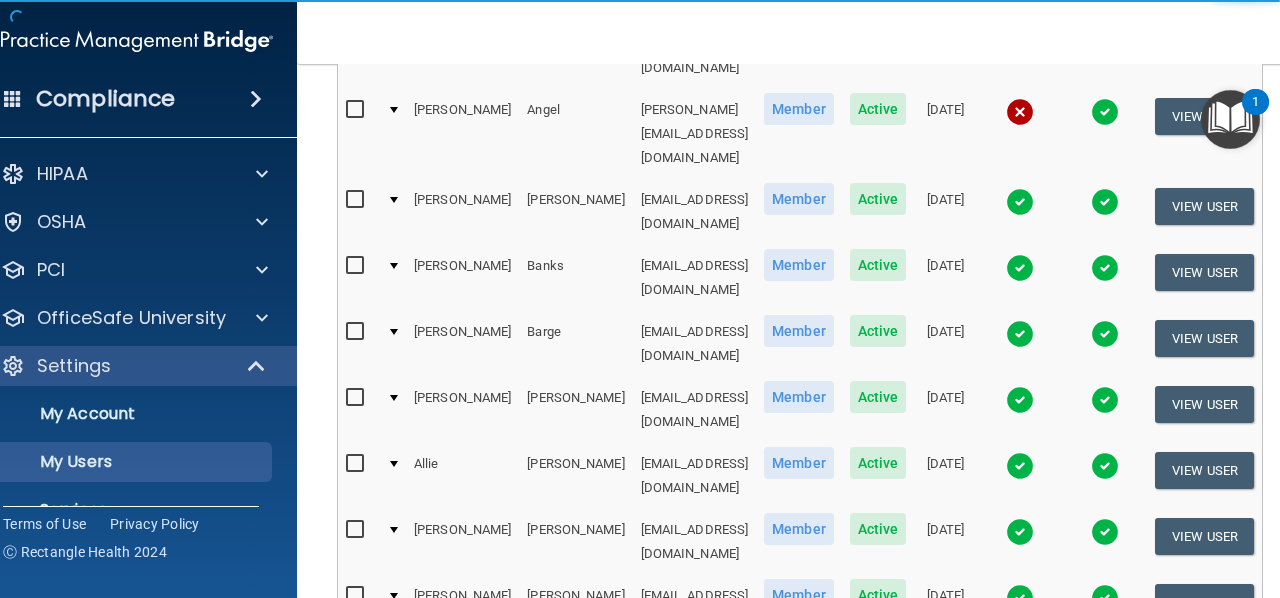 scroll, scrollTop: 0, scrollLeft: 0, axis: both 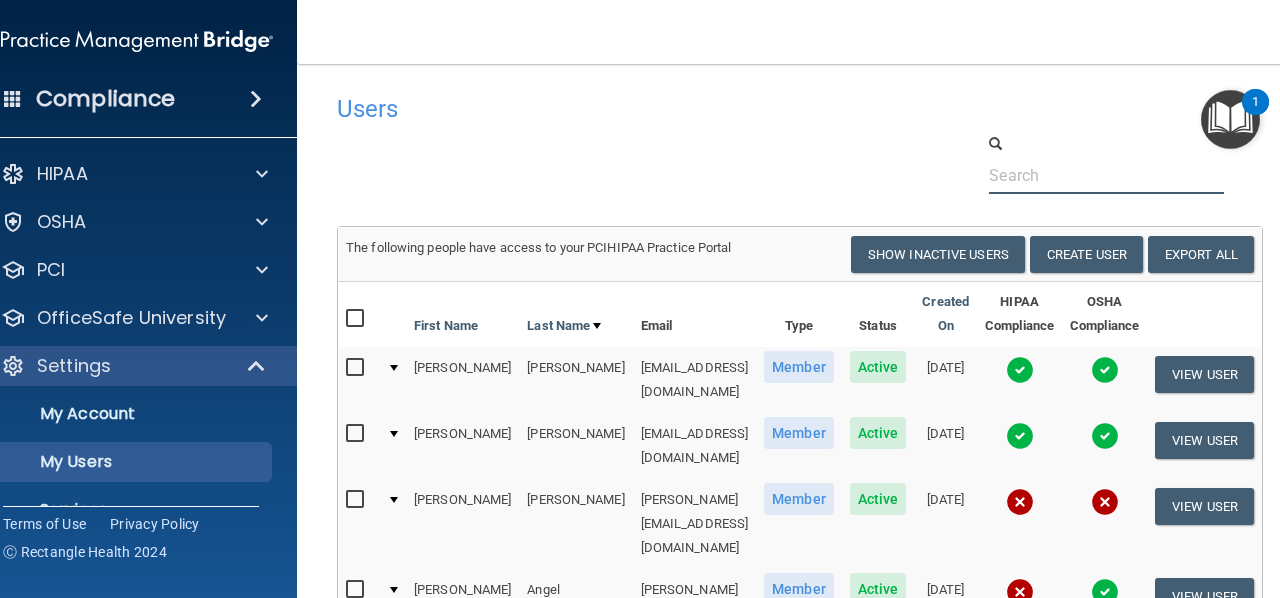click at bounding box center (1106, 175) 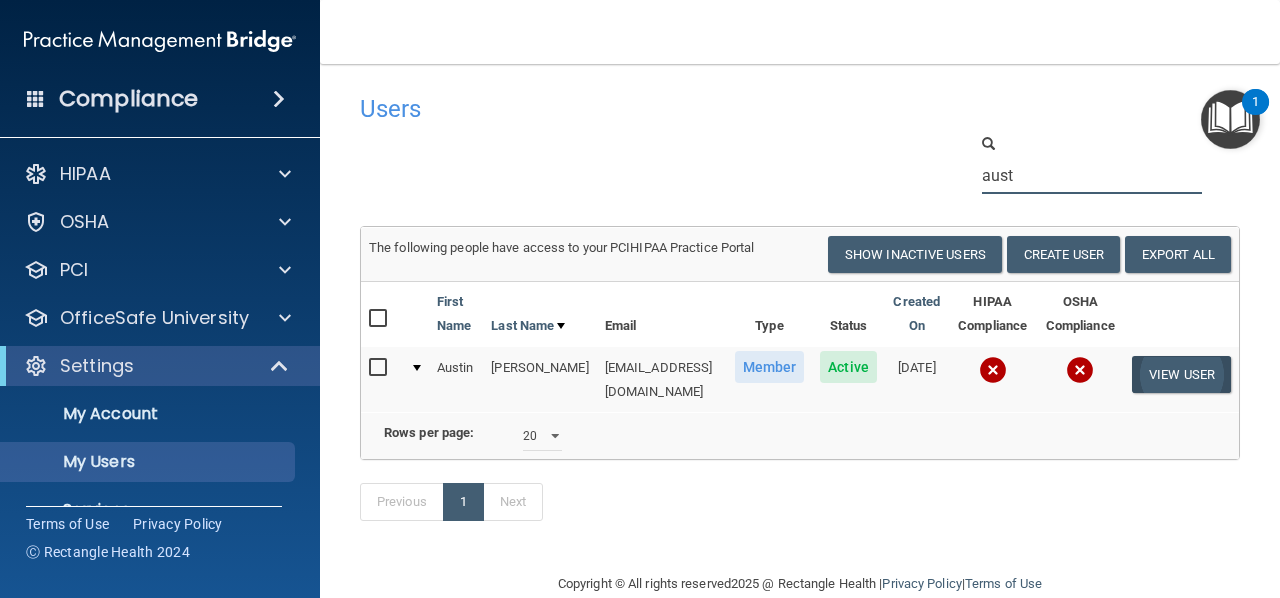 type on "aust" 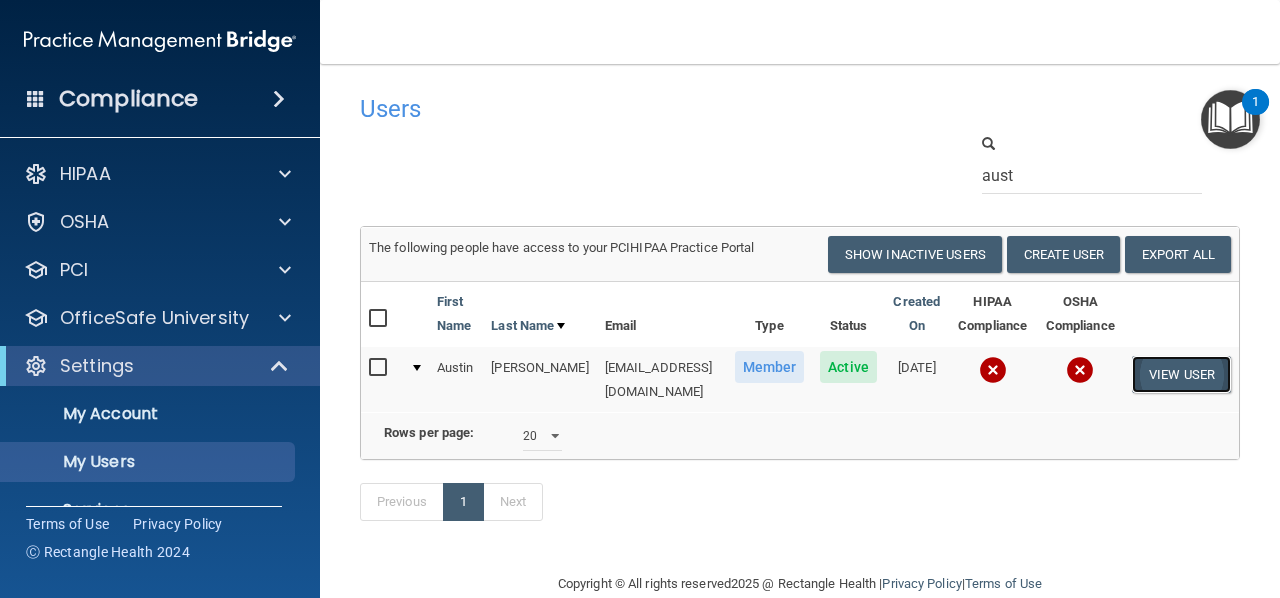 click on "View User" at bounding box center (1181, 374) 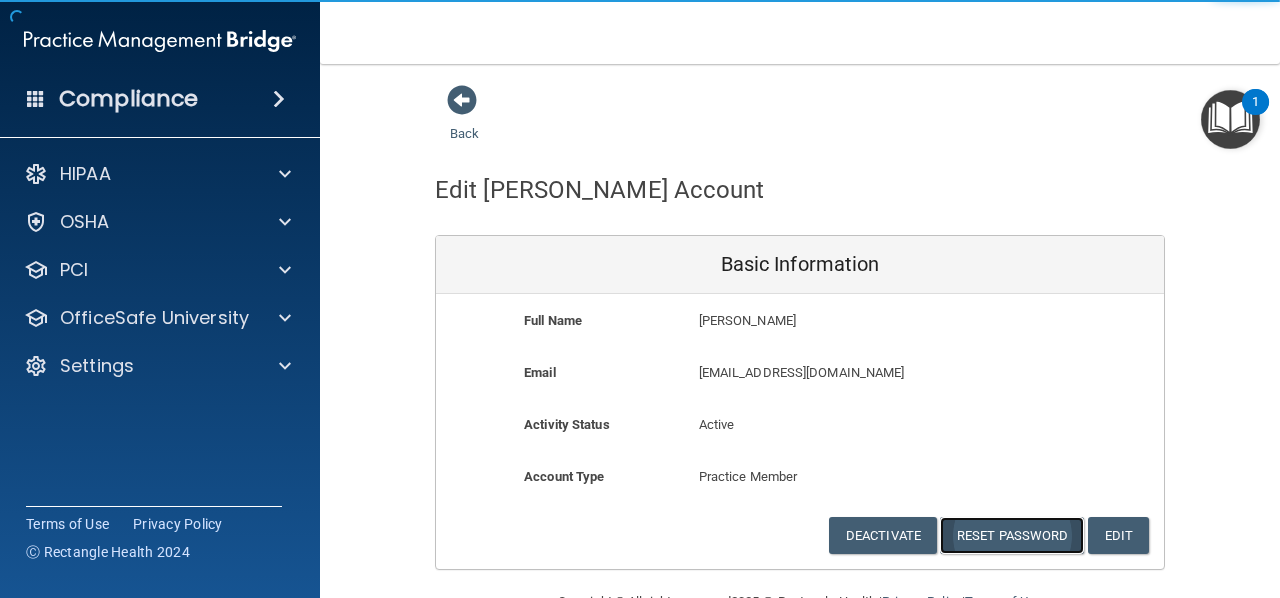 click on "Reset Password" at bounding box center (1012, 535) 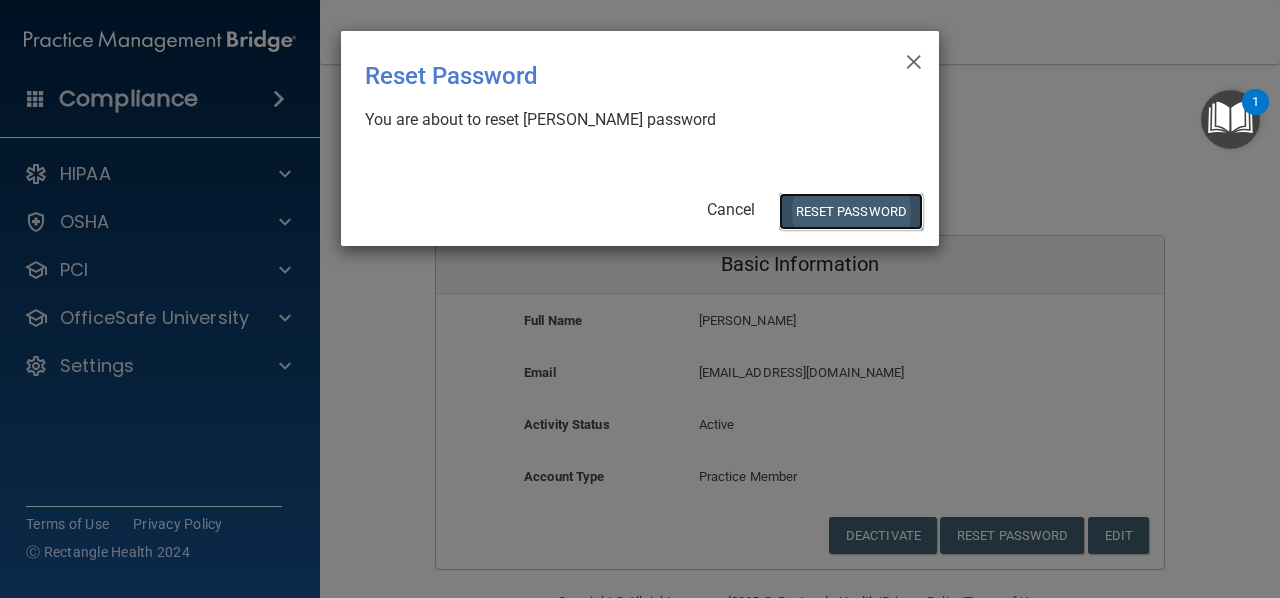 click on "Reset Password" at bounding box center [851, 211] 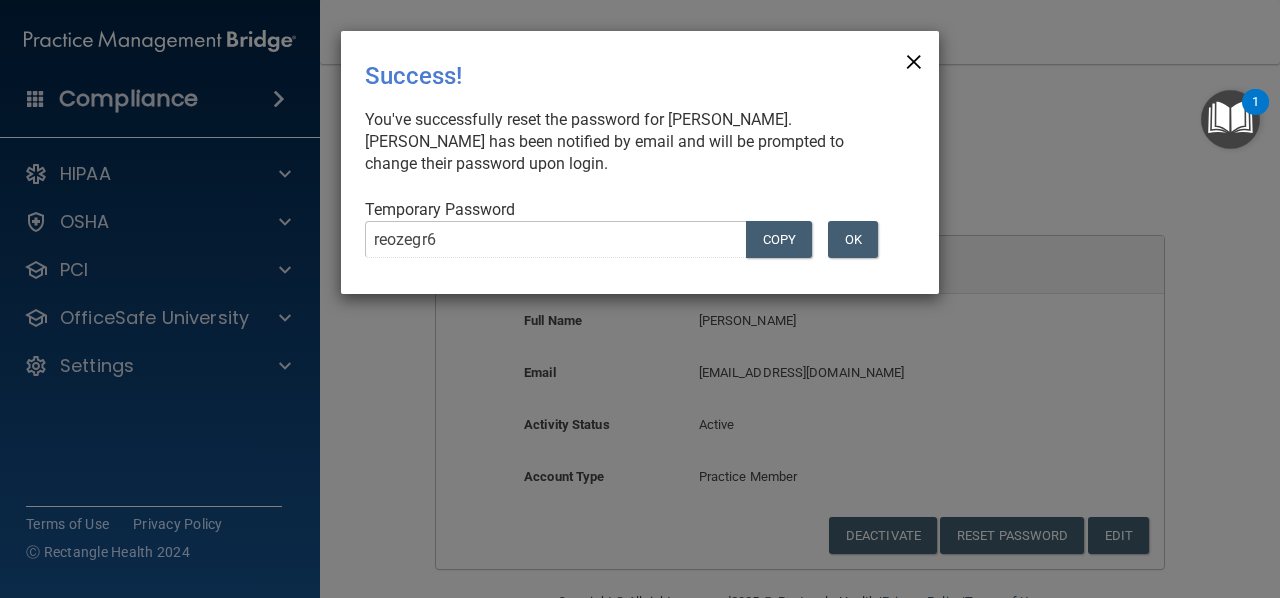 click on "×" at bounding box center (914, 59) 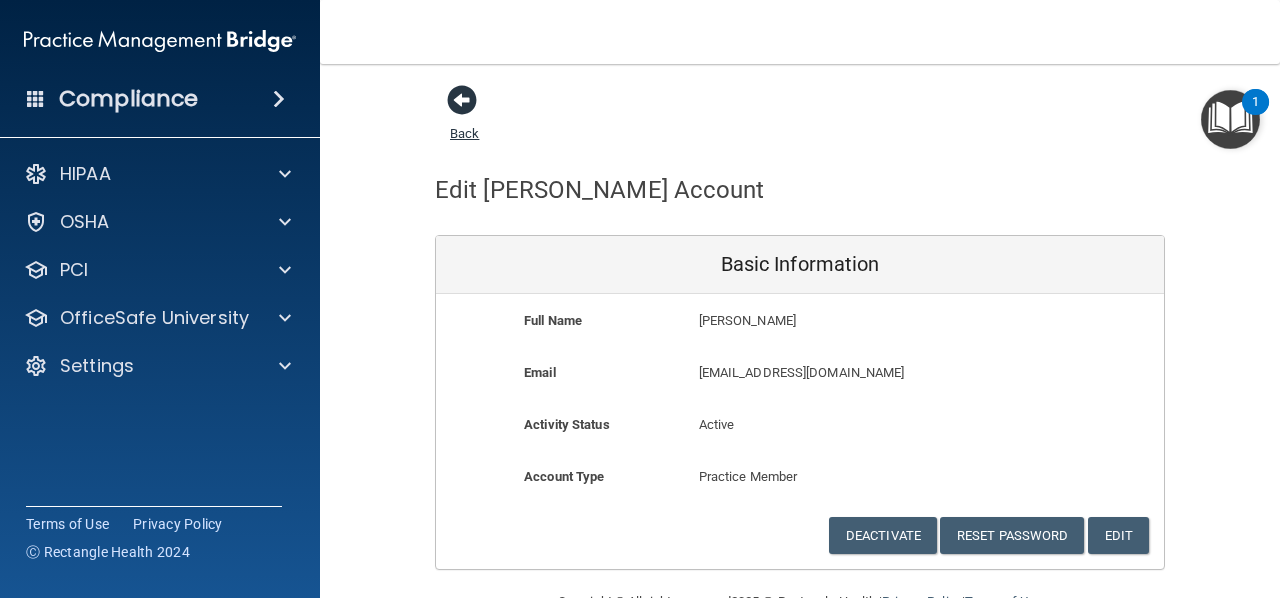 click on "Back" at bounding box center [464, 121] 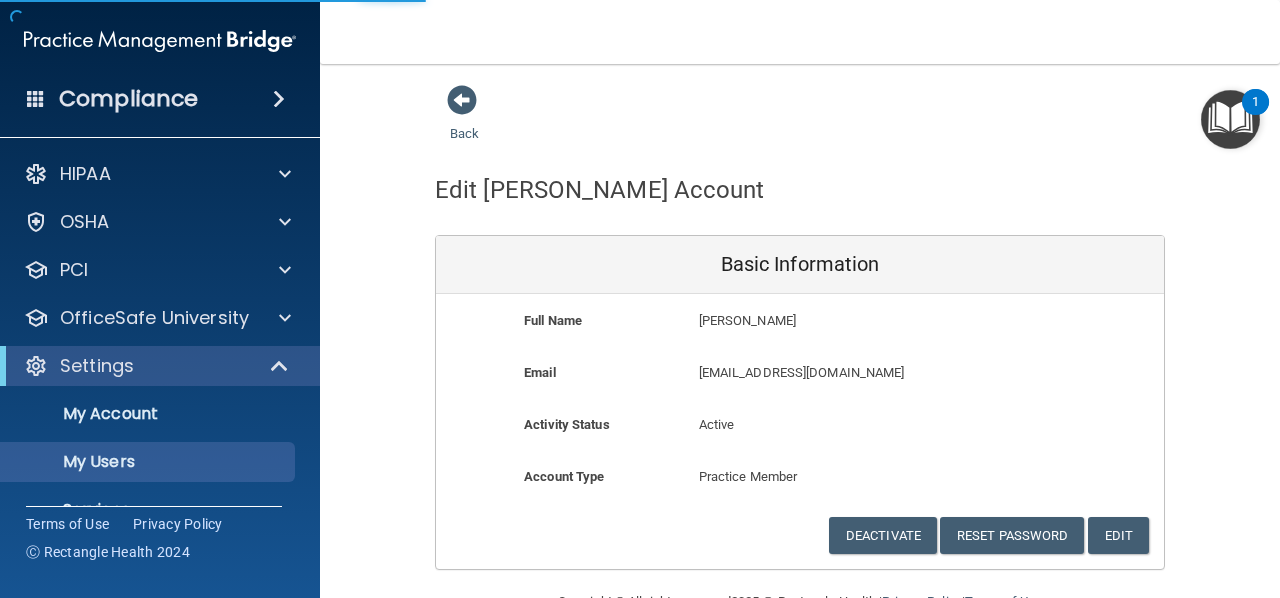 select on "20" 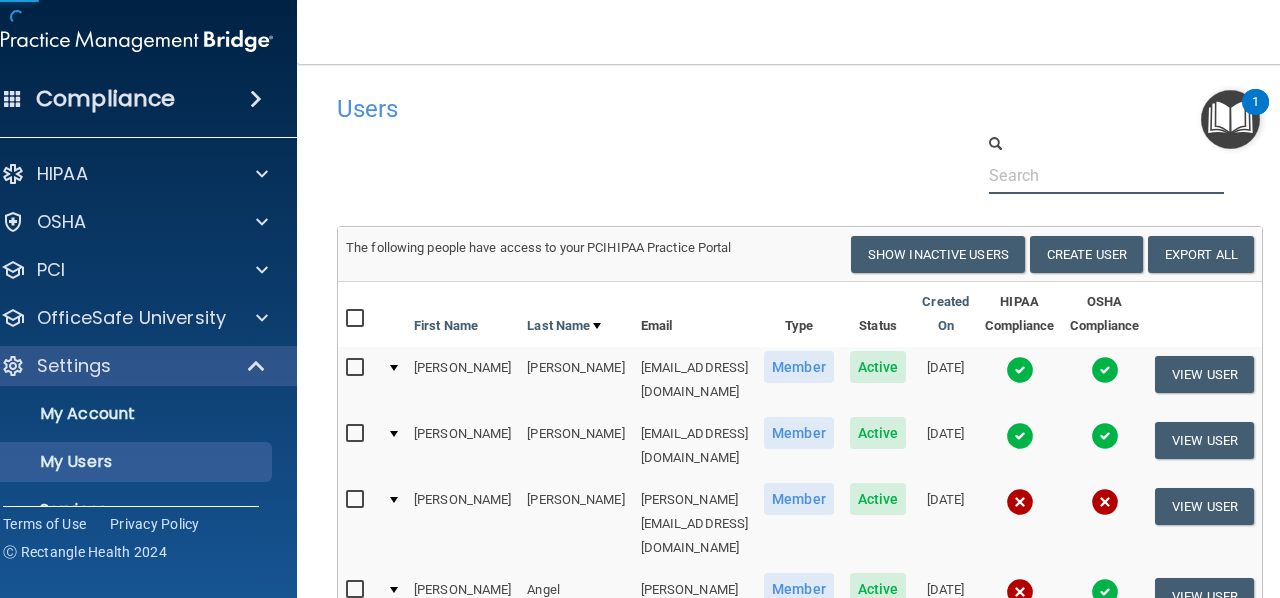 click at bounding box center [1106, 175] 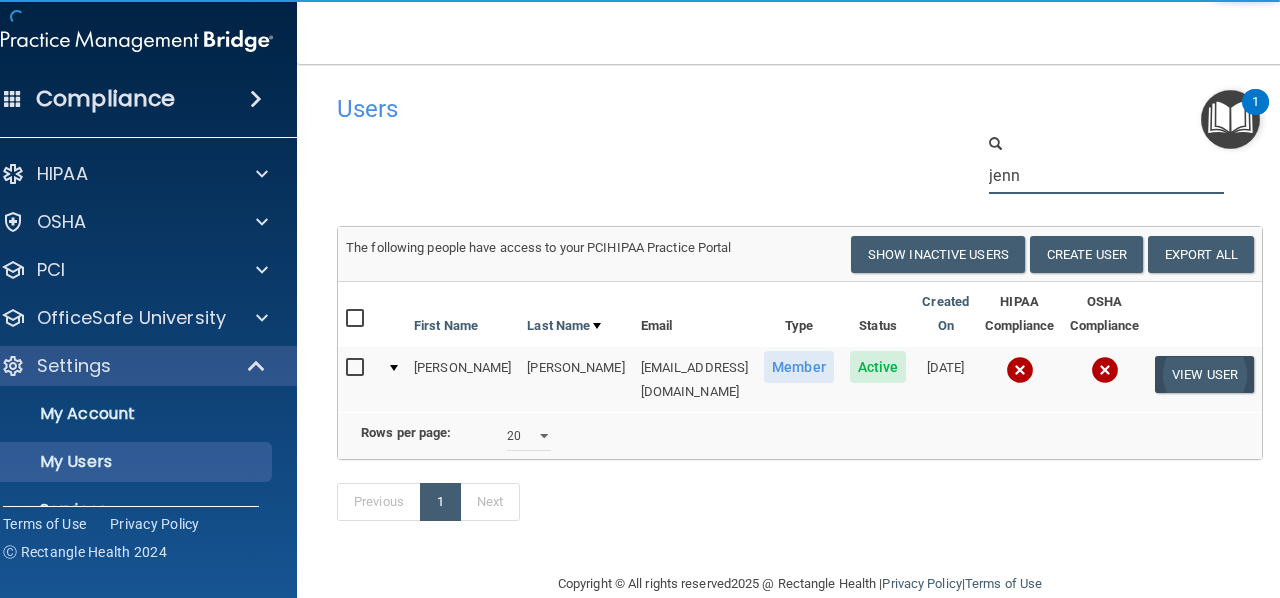 type on "jenn" 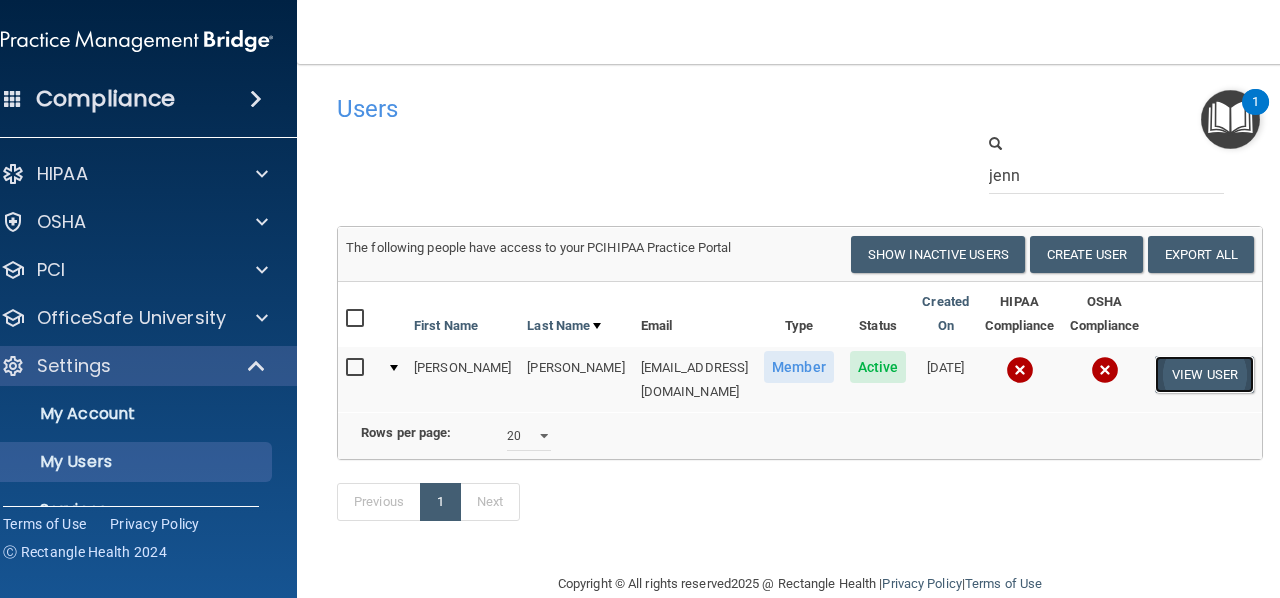click on "View User" at bounding box center (1204, 374) 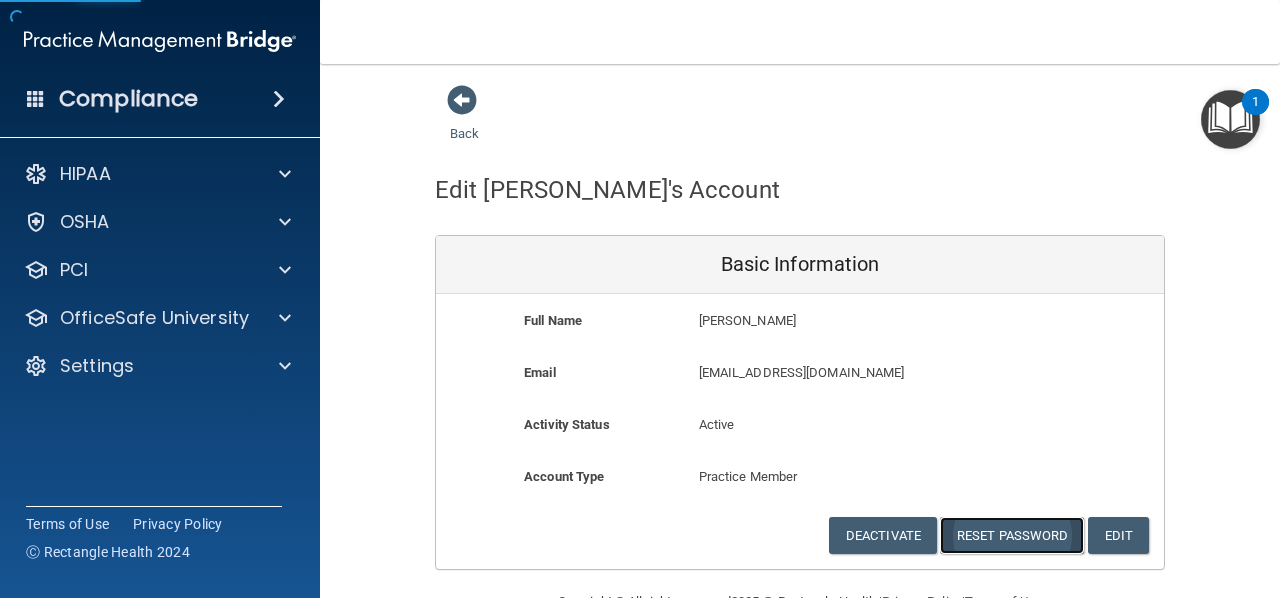 click on "Reset Password" at bounding box center (1012, 535) 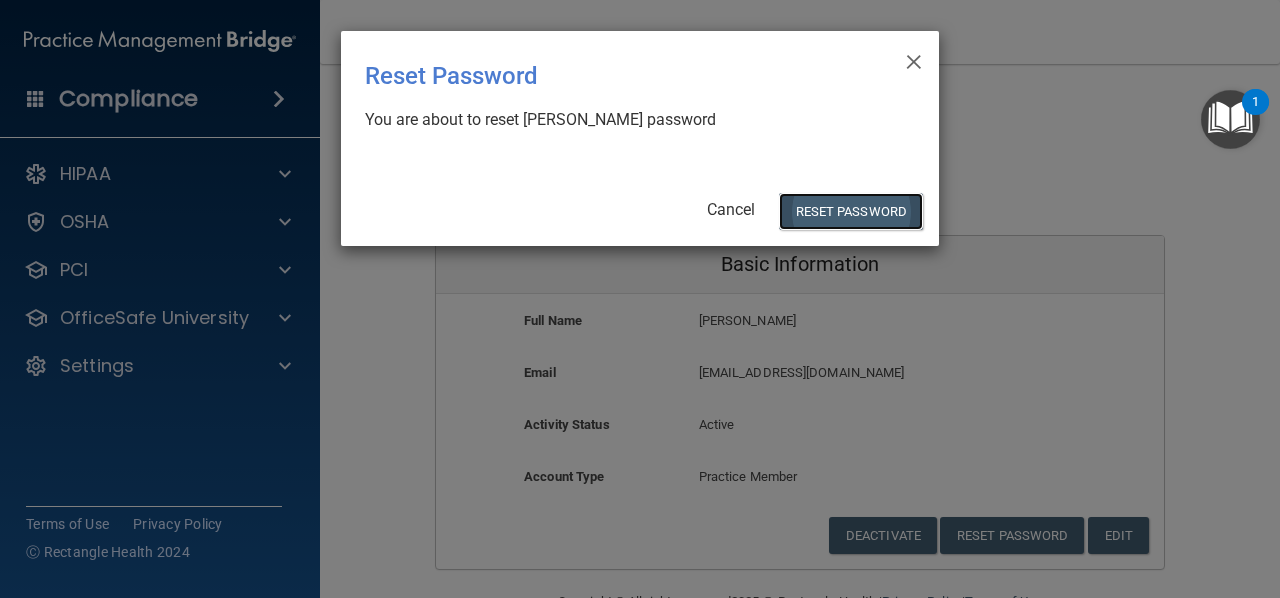 click on "Reset Password" at bounding box center [851, 211] 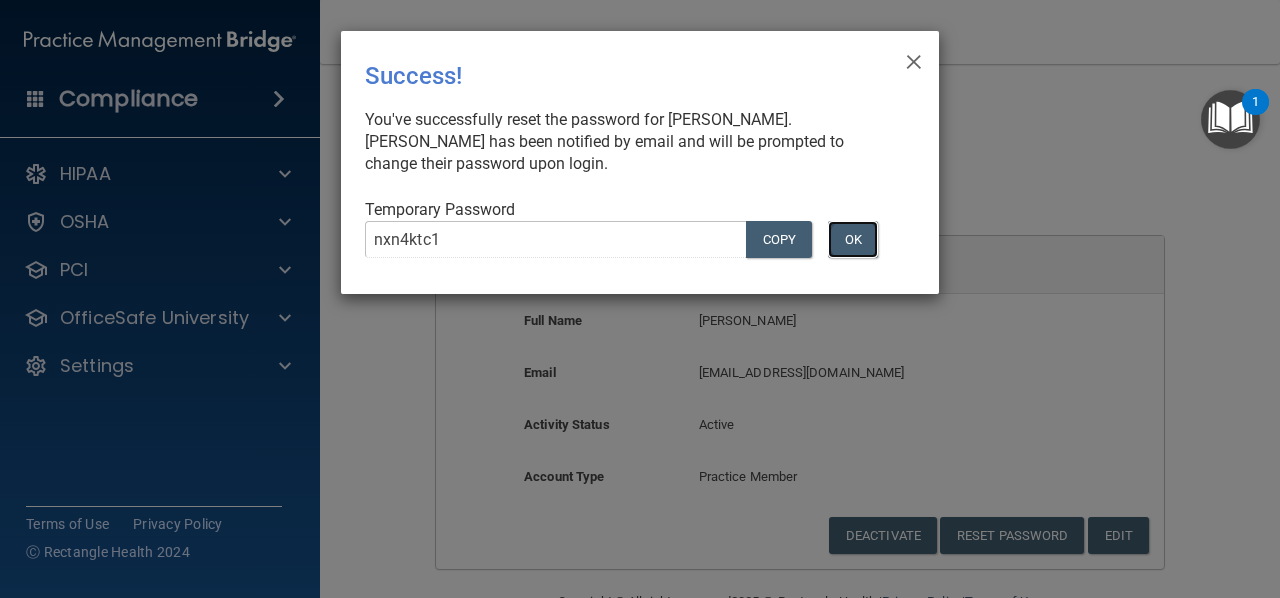 click on "OK" at bounding box center [853, 239] 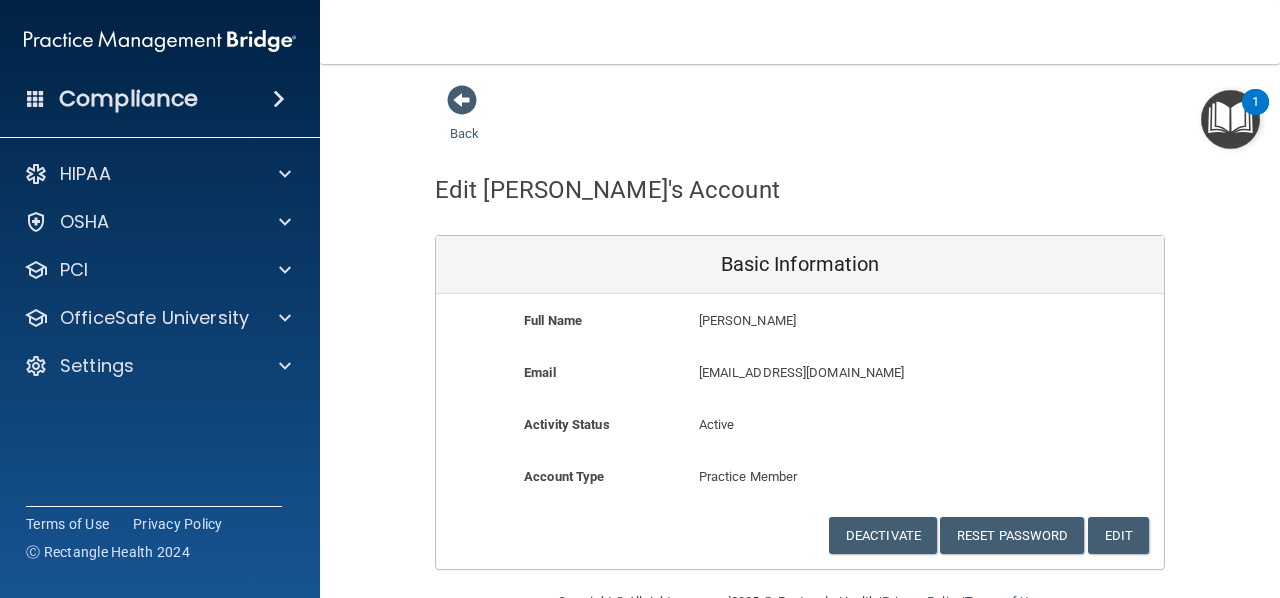 click on "Back" at bounding box center [496, 115] 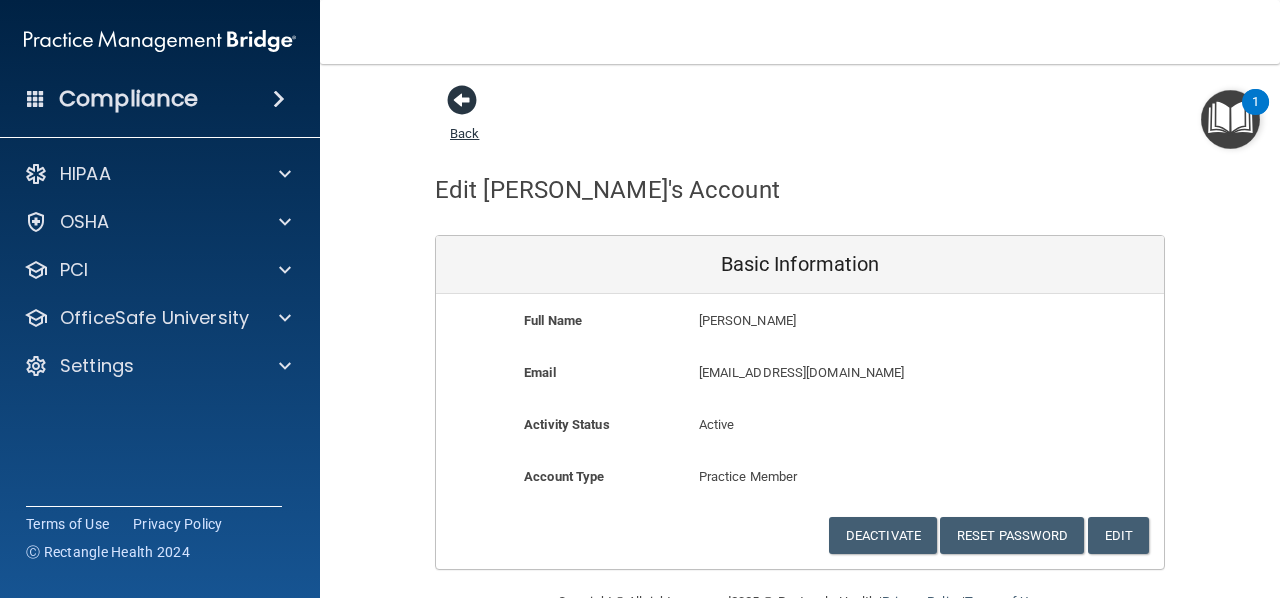 click on "Back" at bounding box center [464, 121] 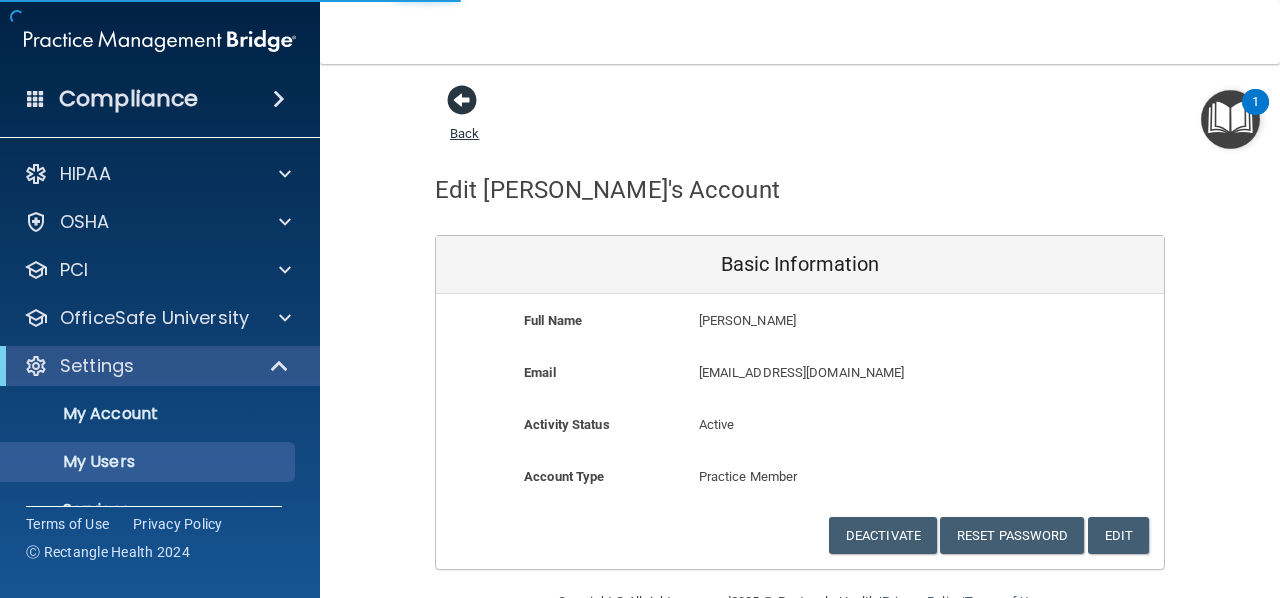 select on "20" 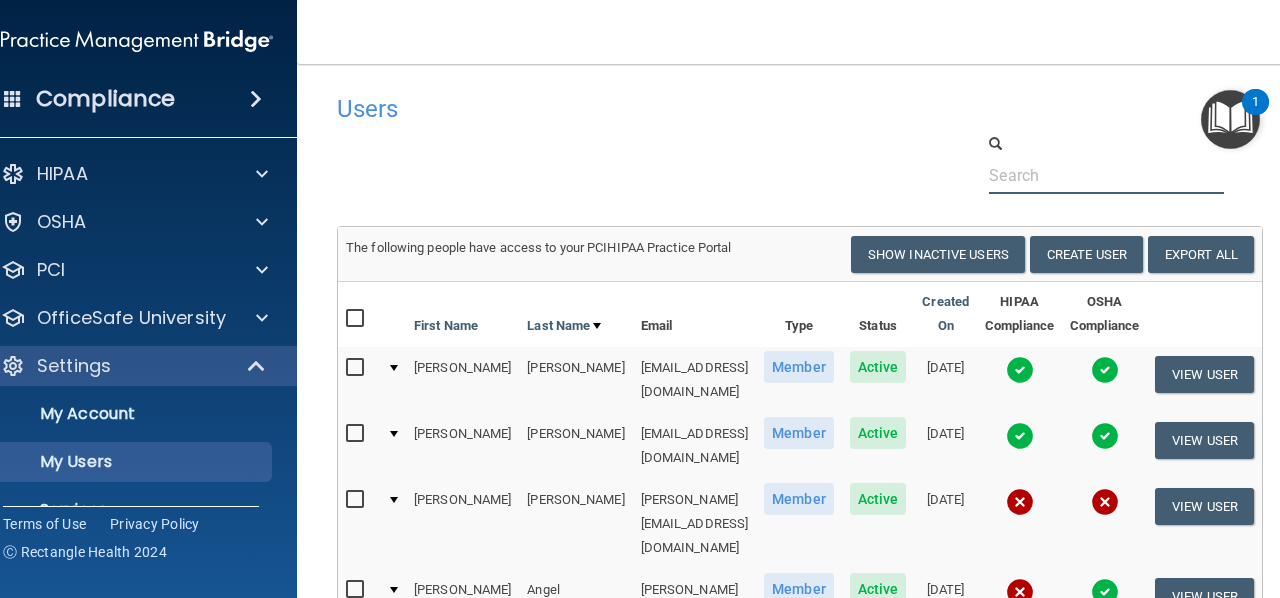 click at bounding box center (1106, 175) 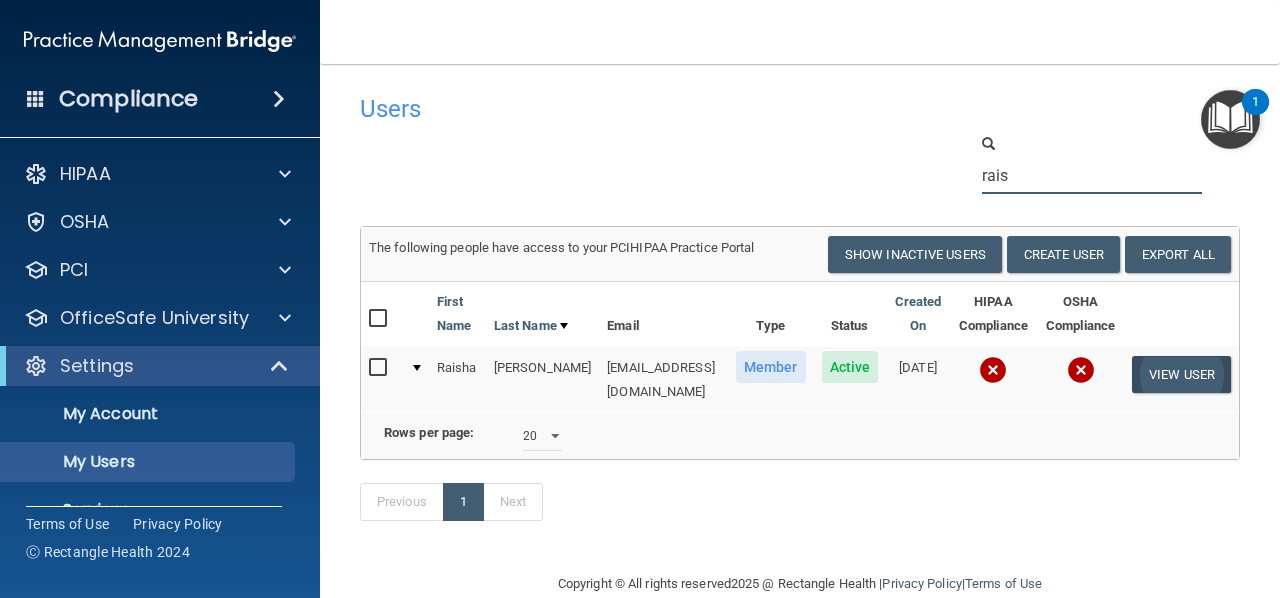 type on "rais" 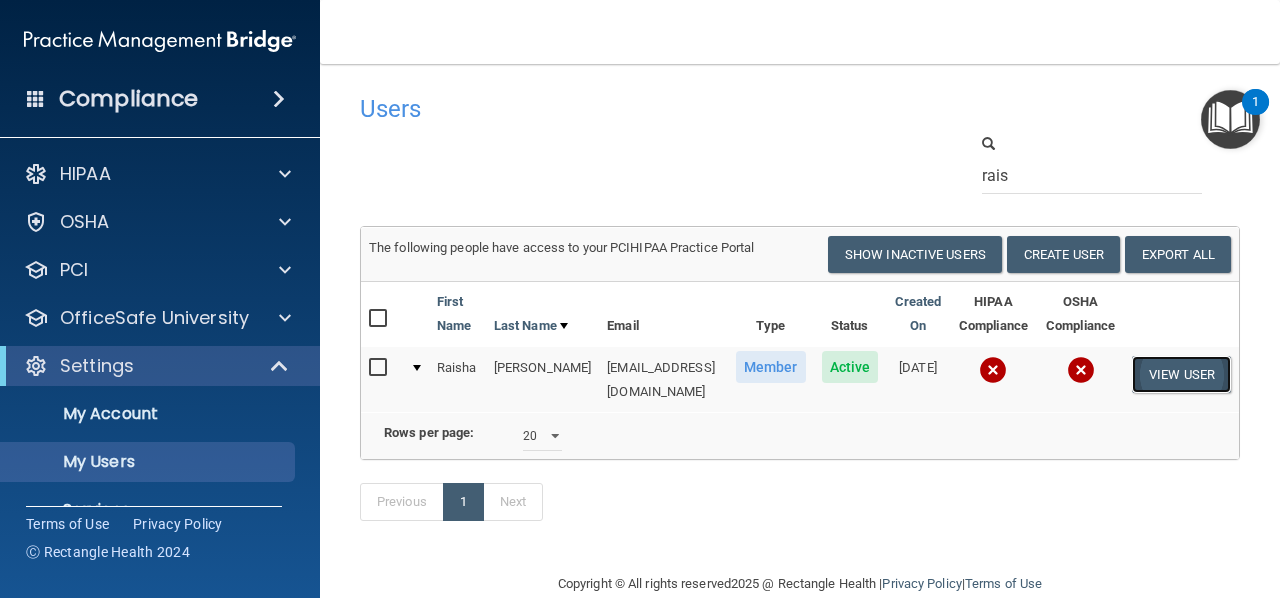 click on "View User" at bounding box center (1181, 374) 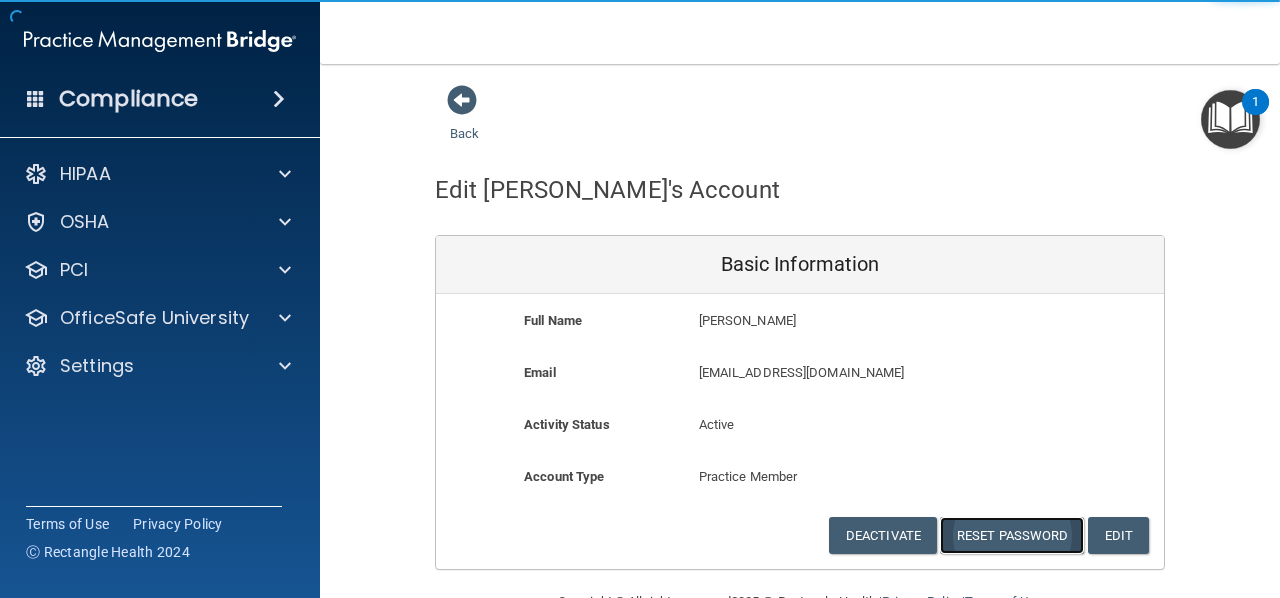 click on "Reset Password" at bounding box center [1012, 535] 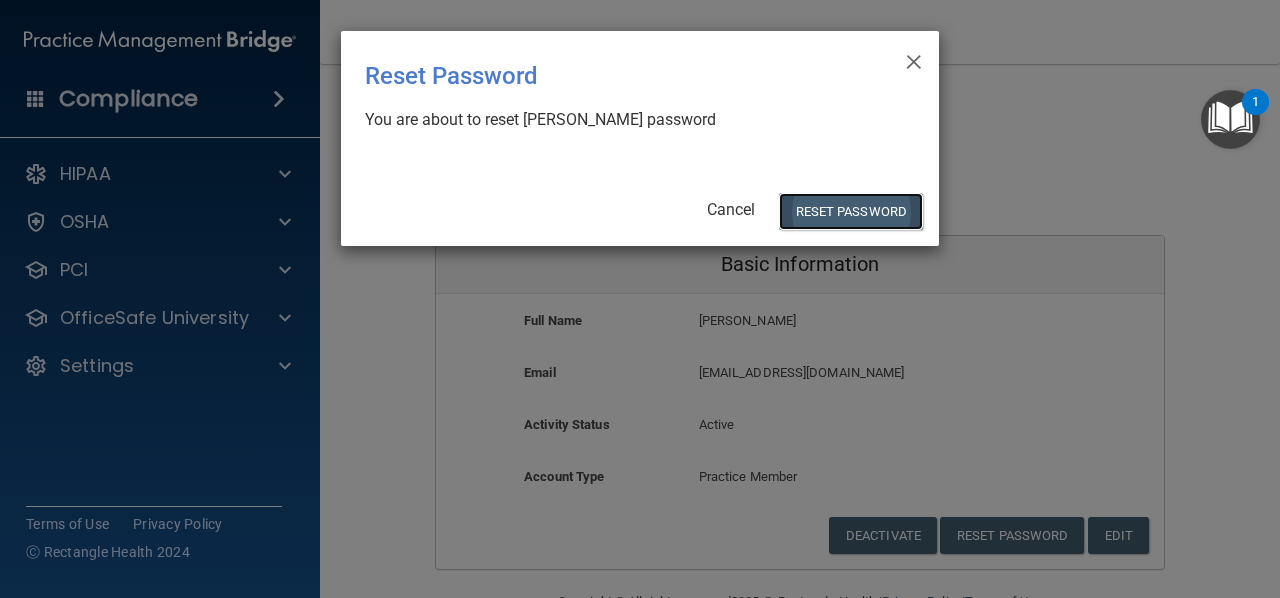 click on "Reset Password" at bounding box center [851, 211] 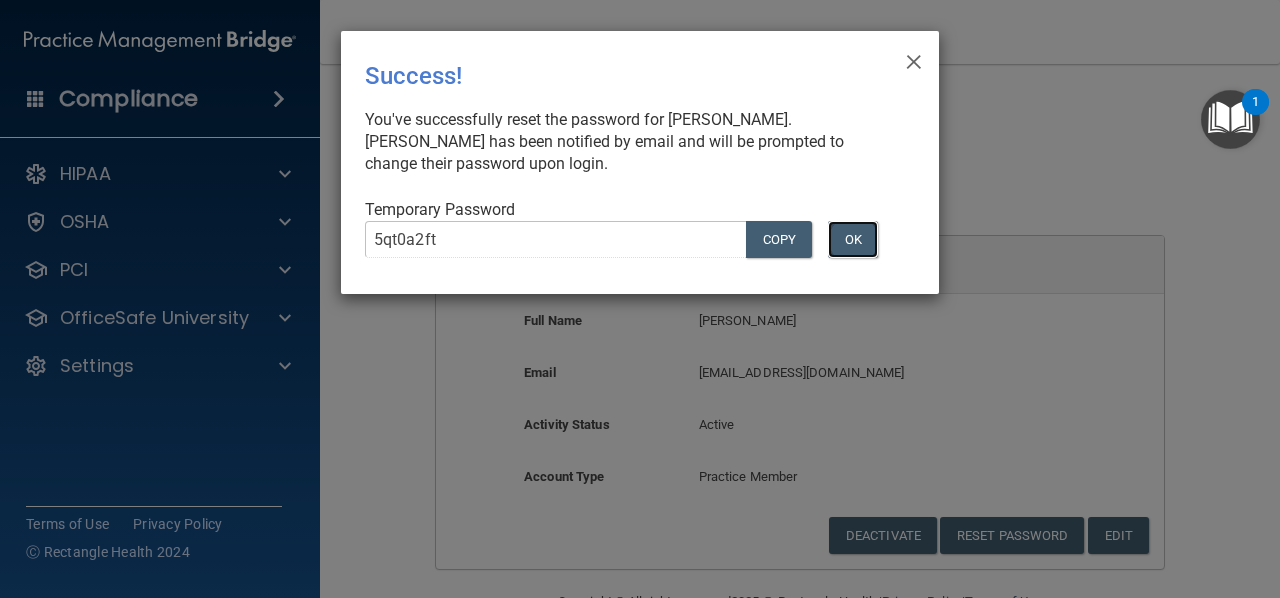 click on "OK" at bounding box center [853, 239] 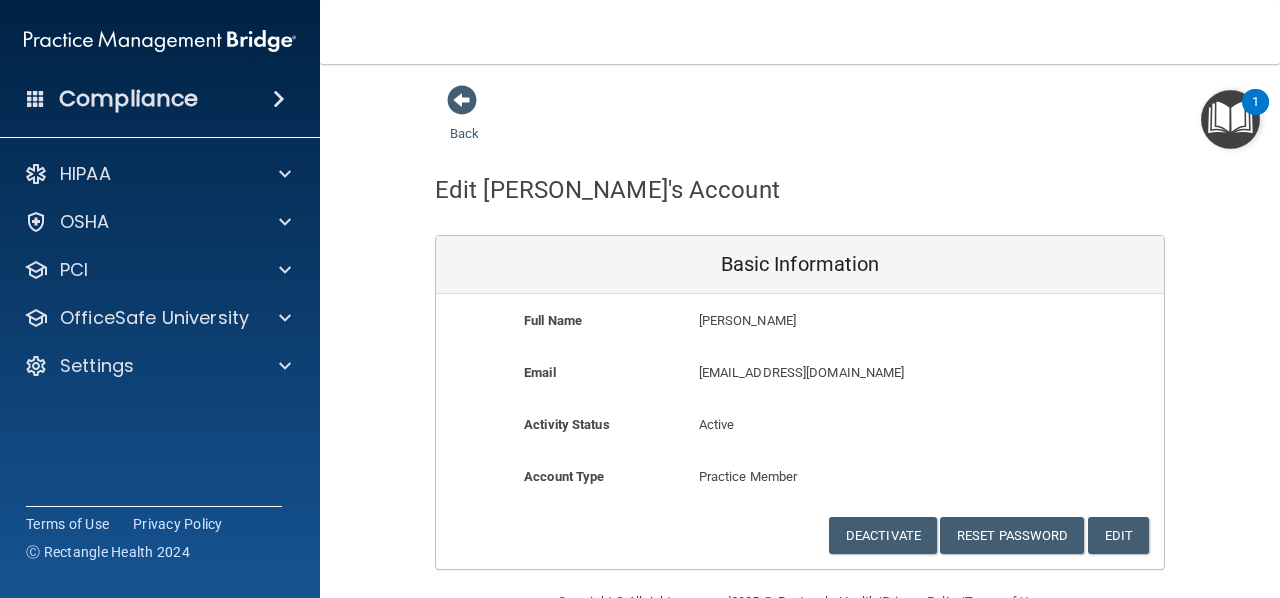 click on "Back" at bounding box center (496, 115) 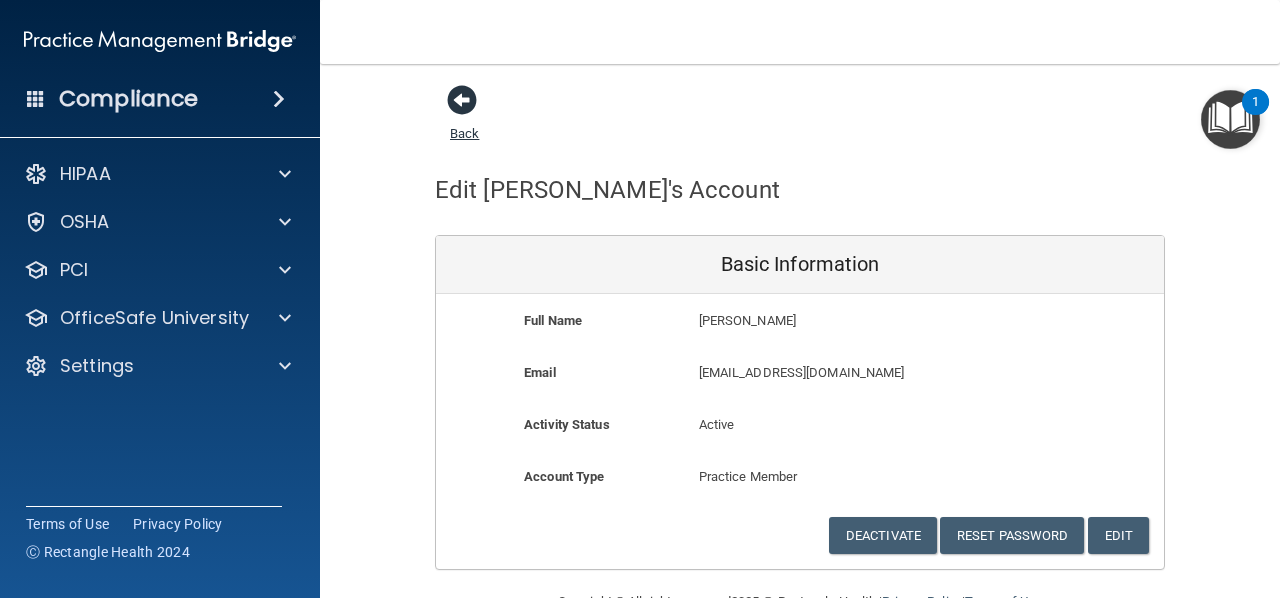 click on "Back" at bounding box center (464, 121) 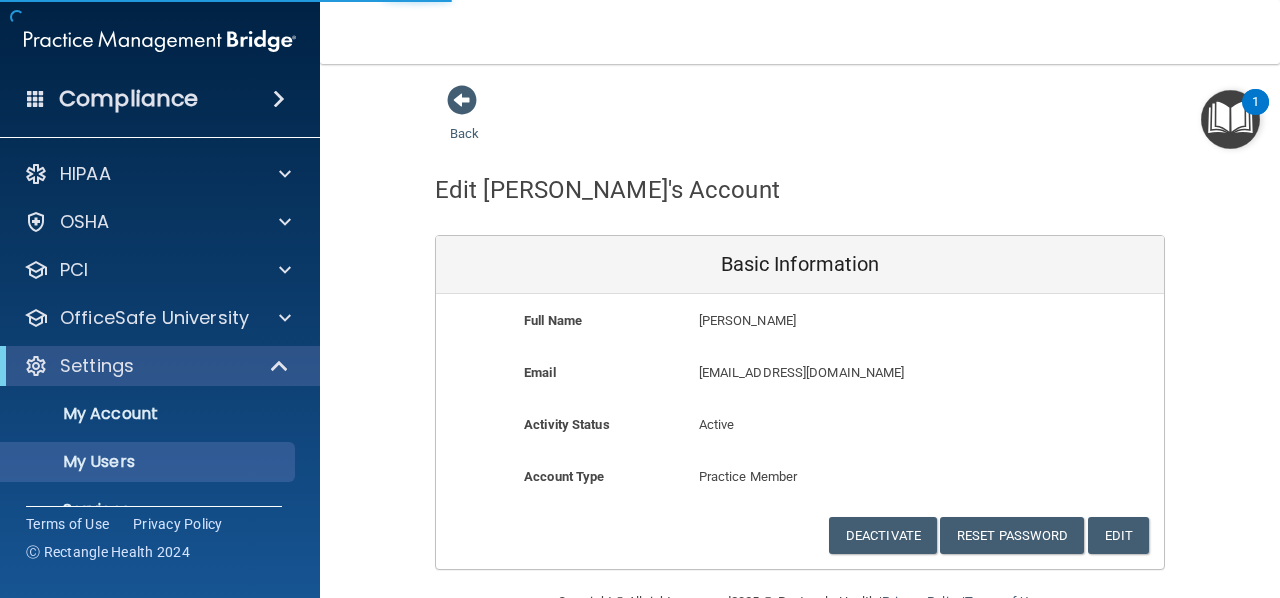 select on "20" 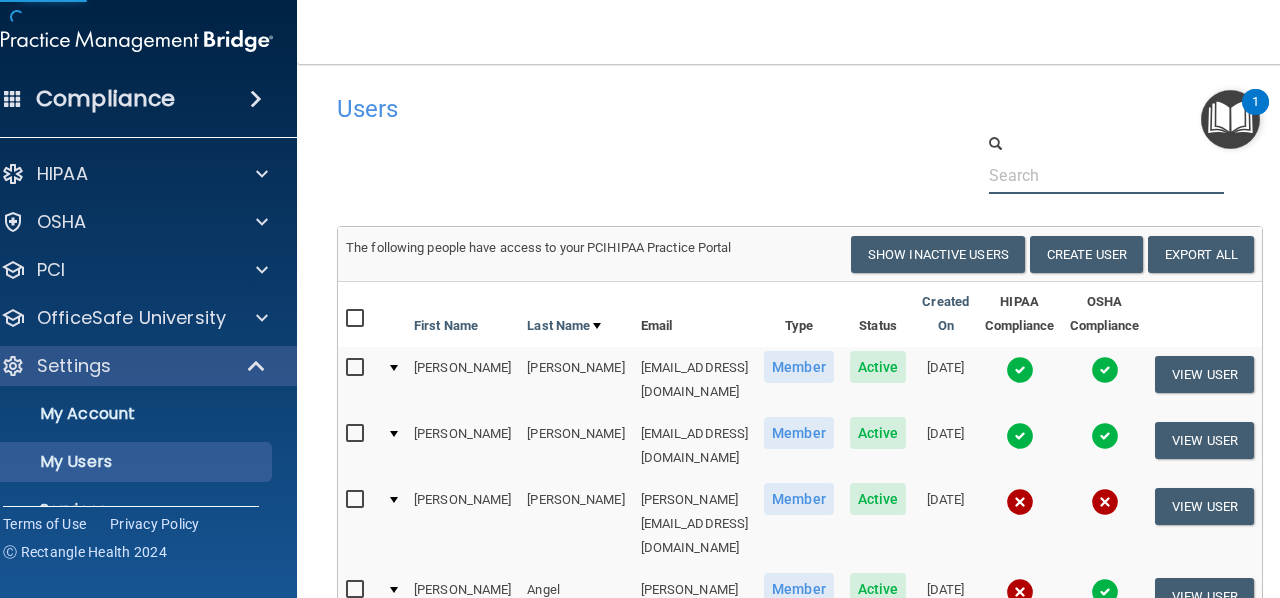 click at bounding box center (1106, 175) 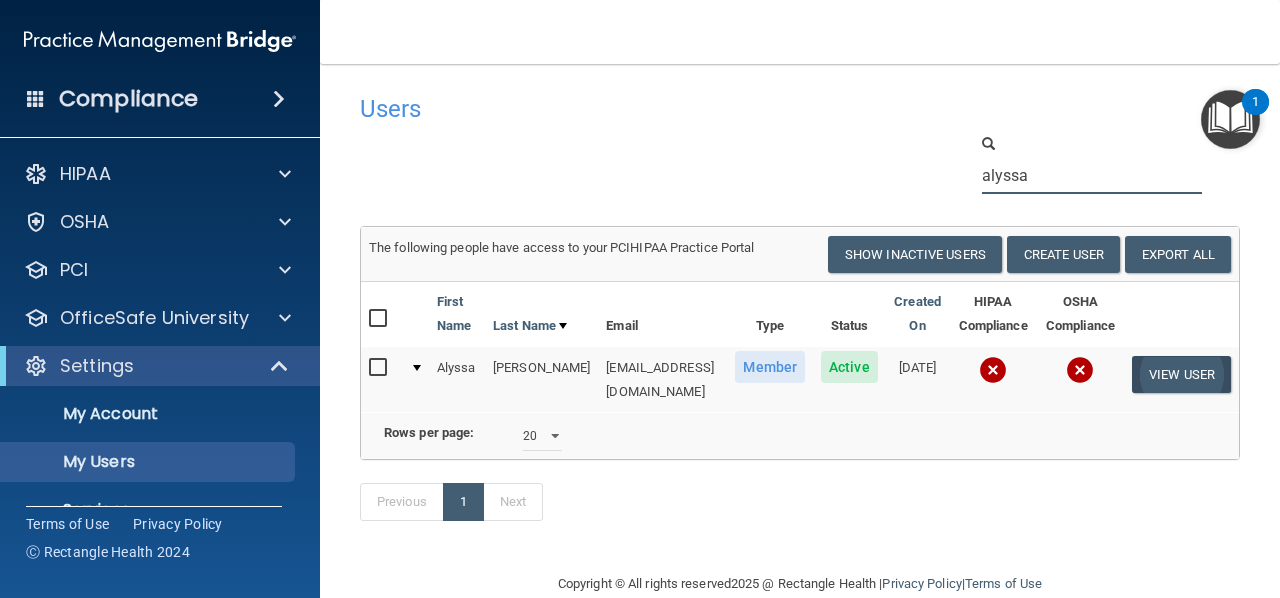type on "alyssa" 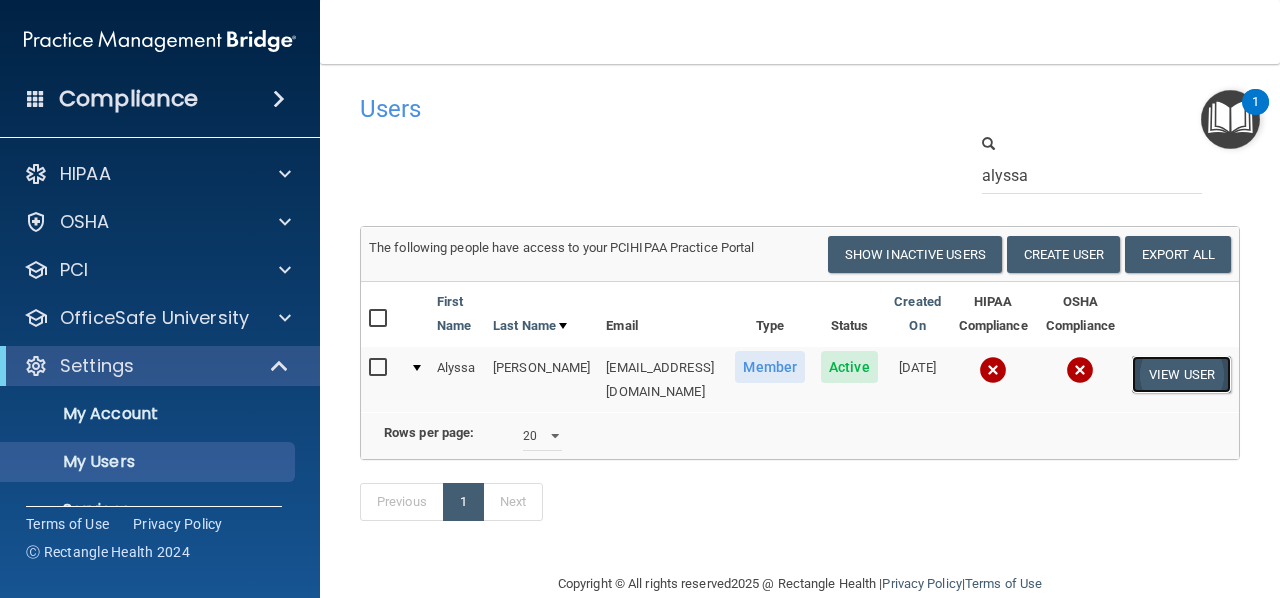 click on "View User" at bounding box center [1181, 374] 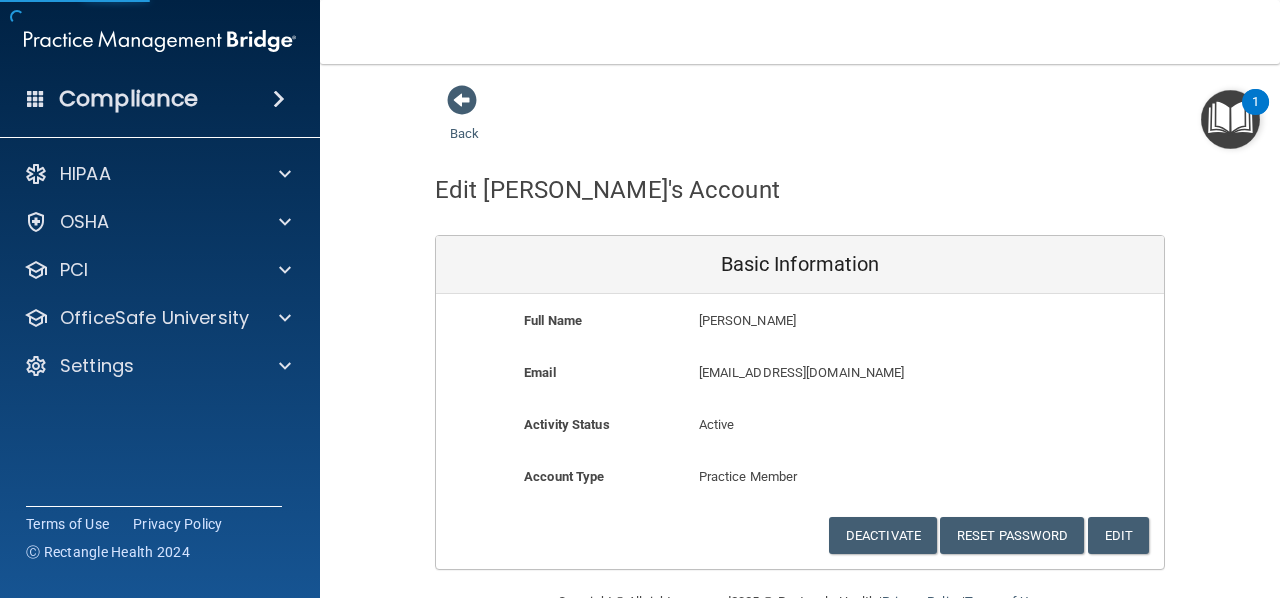 scroll, scrollTop: 50, scrollLeft: 0, axis: vertical 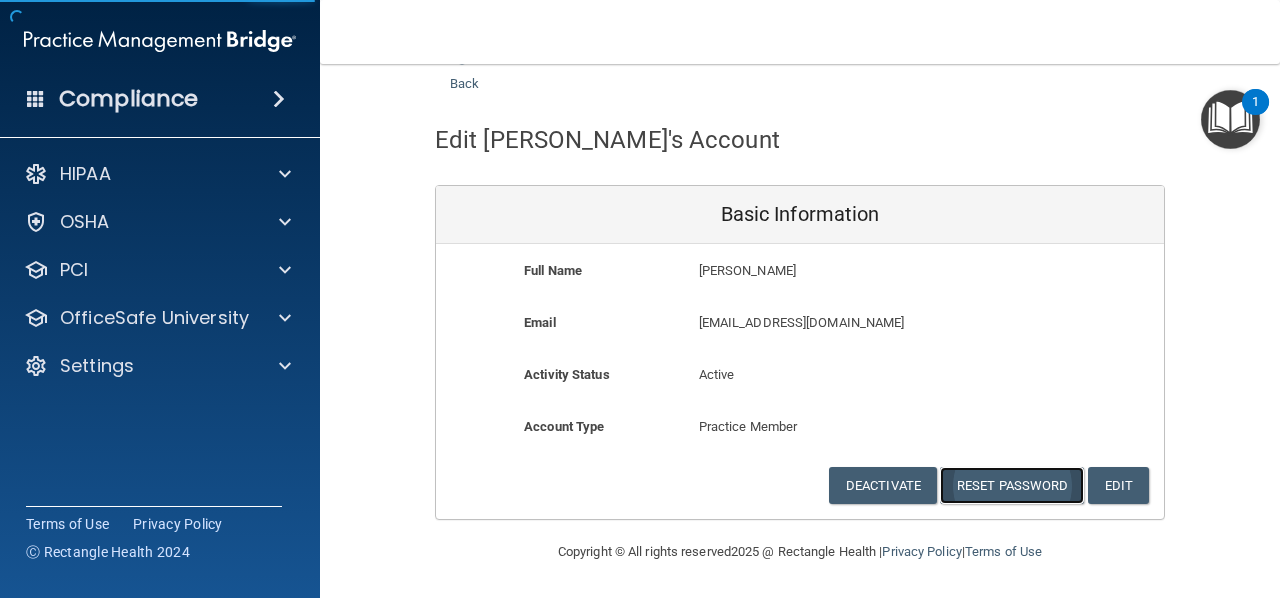 click on "Reset Password" at bounding box center (1012, 485) 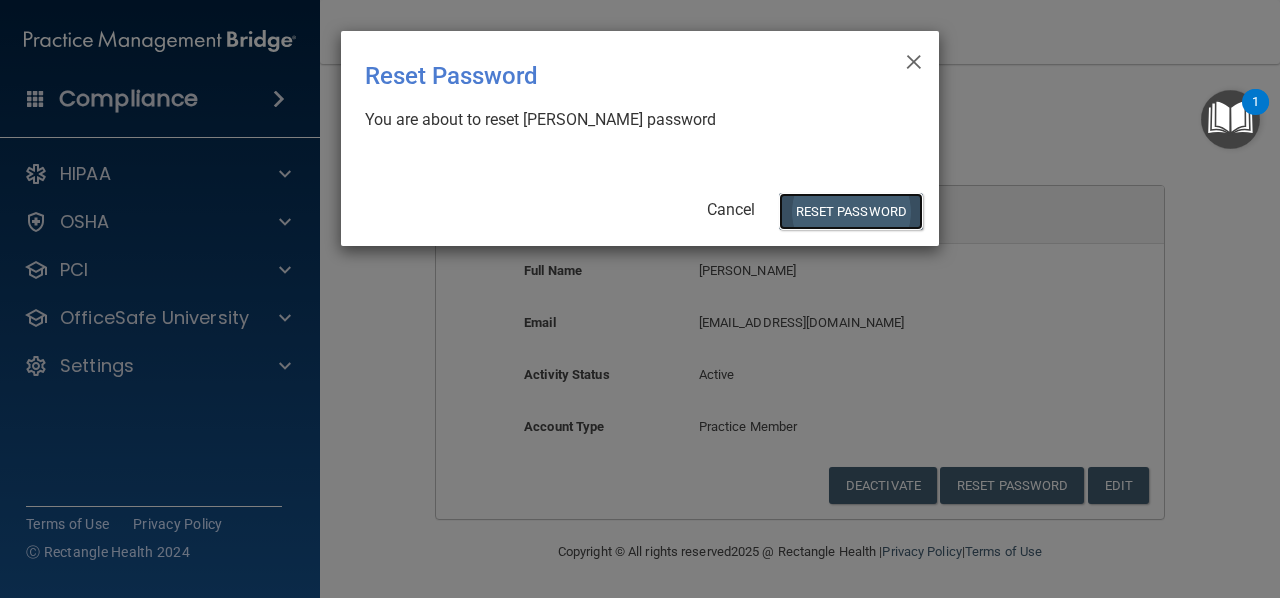 click on "Reset Password" at bounding box center (851, 211) 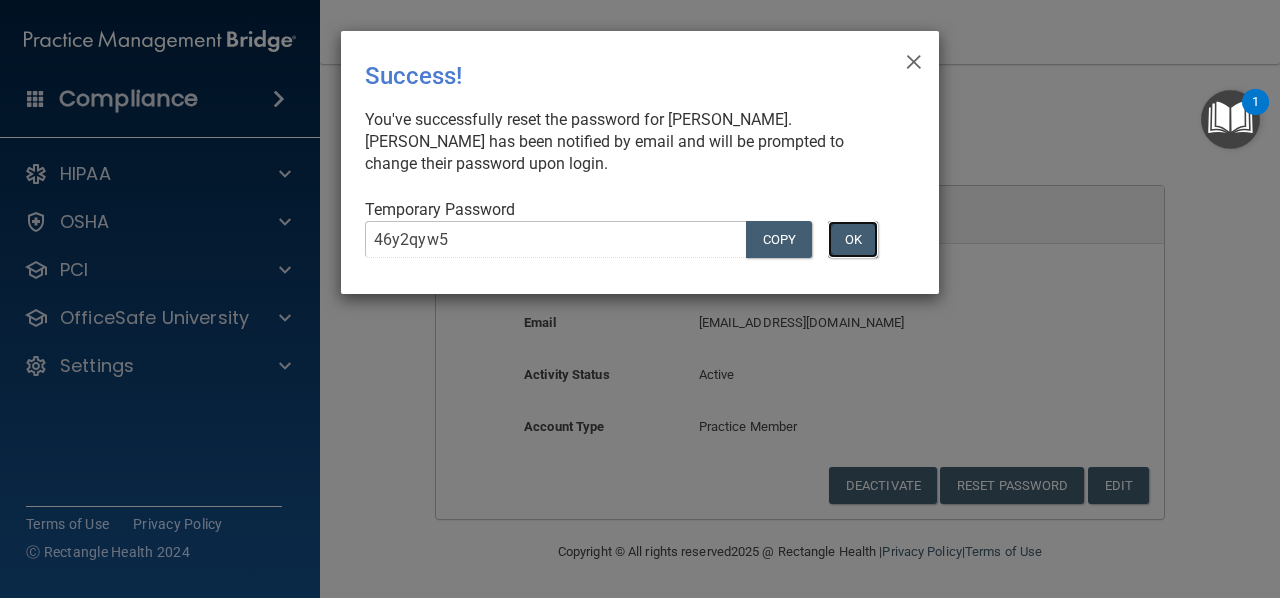 click on "OK" at bounding box center [853, 239] 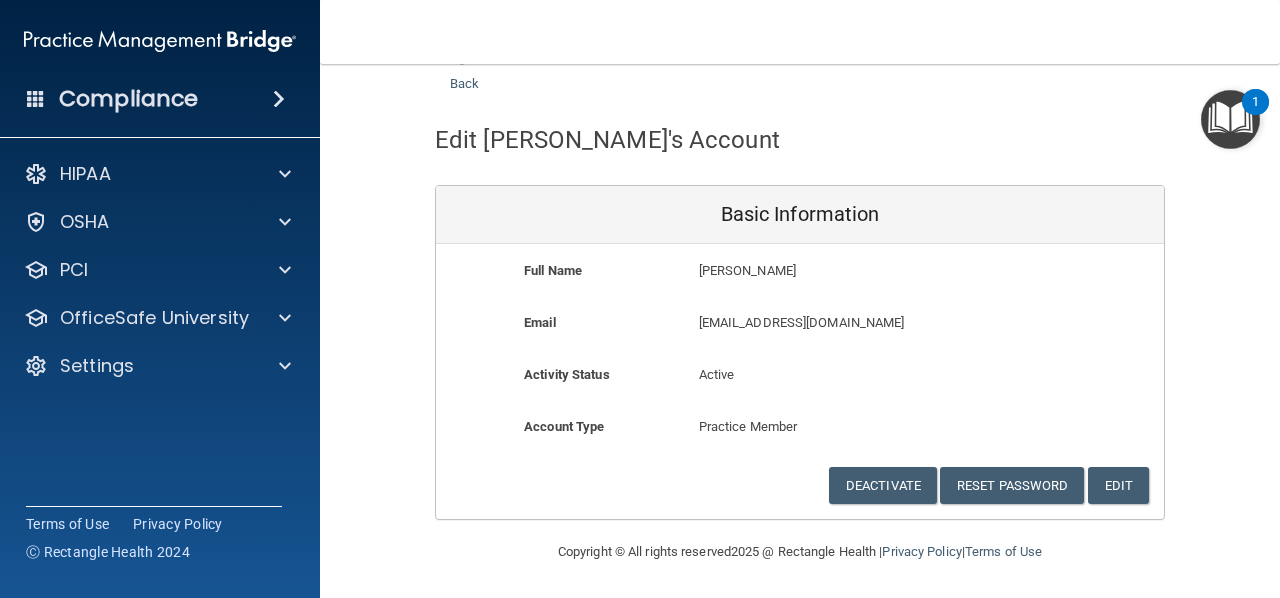 drag, startPoint x: 846, startPoint y: 251, endPoint x: 963, endPoint y: 79, distance: 208.02164 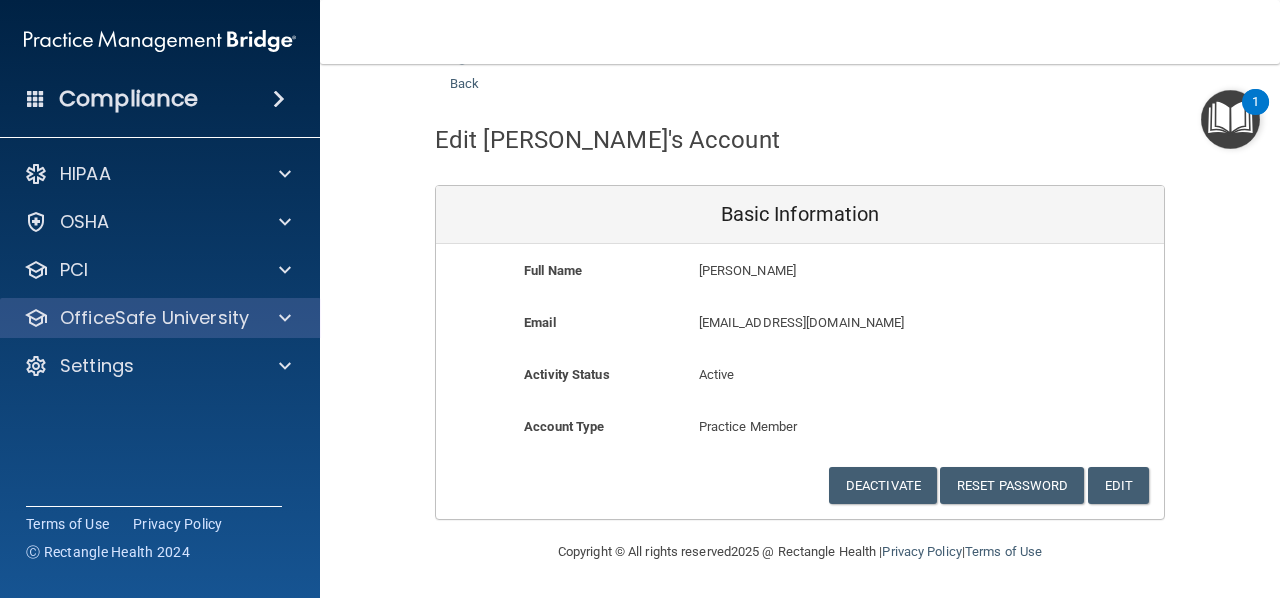 click on "OfficeSafe University" at bounding box center (160, 318) 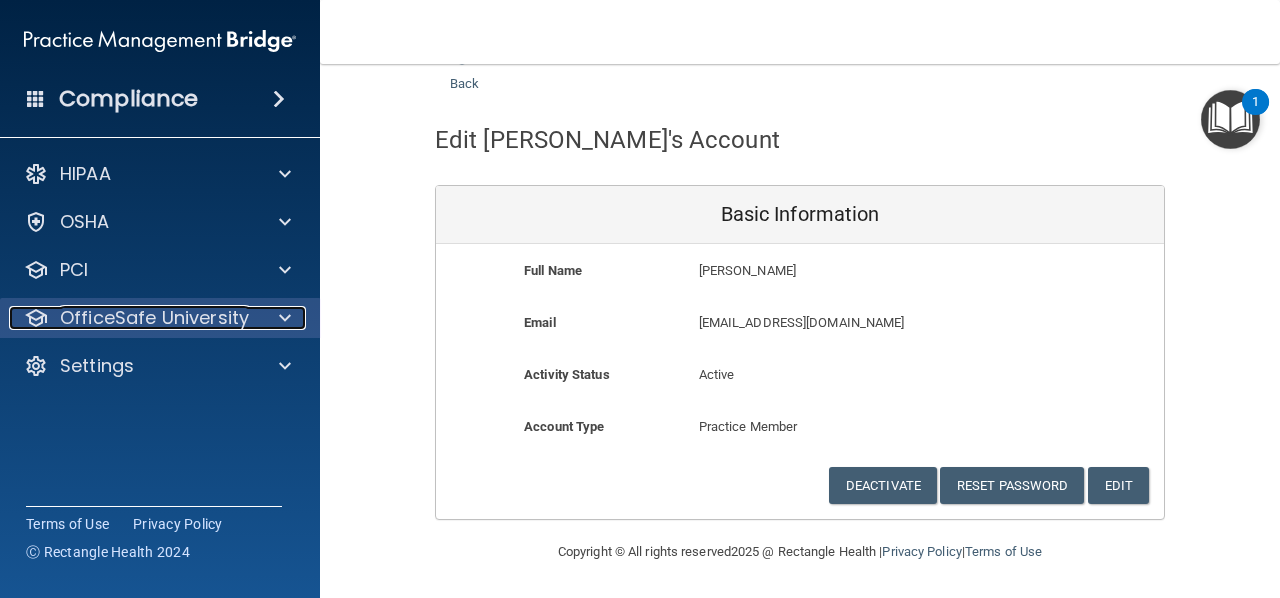 click at bounding box center [282, 318] 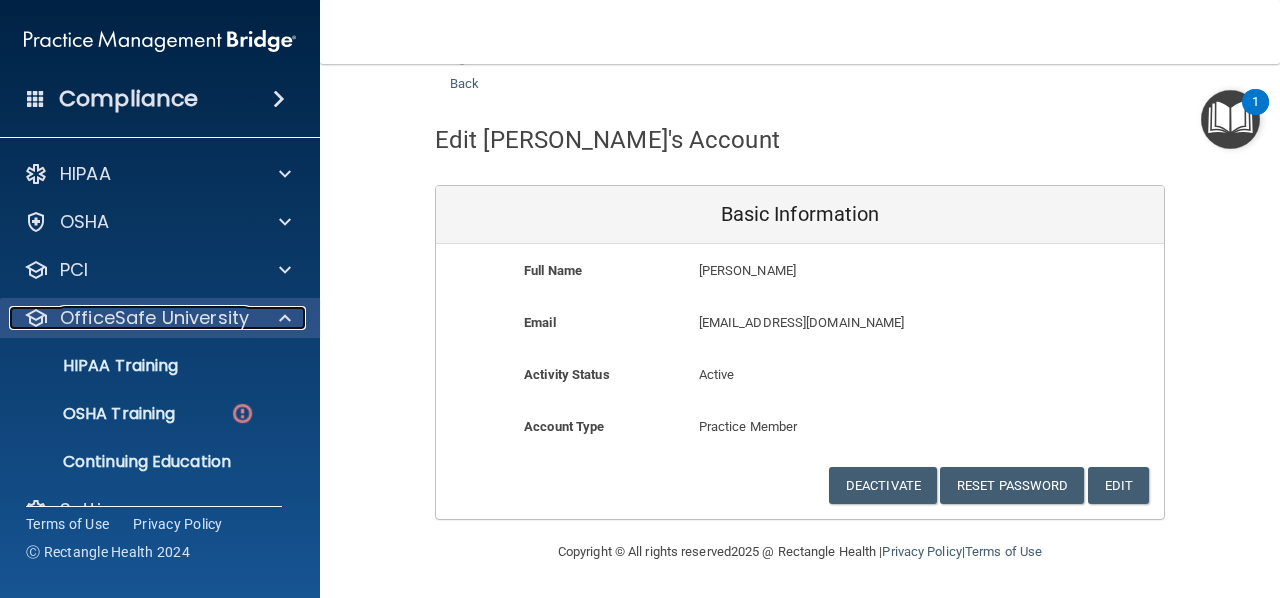 scroll, scrollTop: 40, scrollLeft: 0, axis: vertical 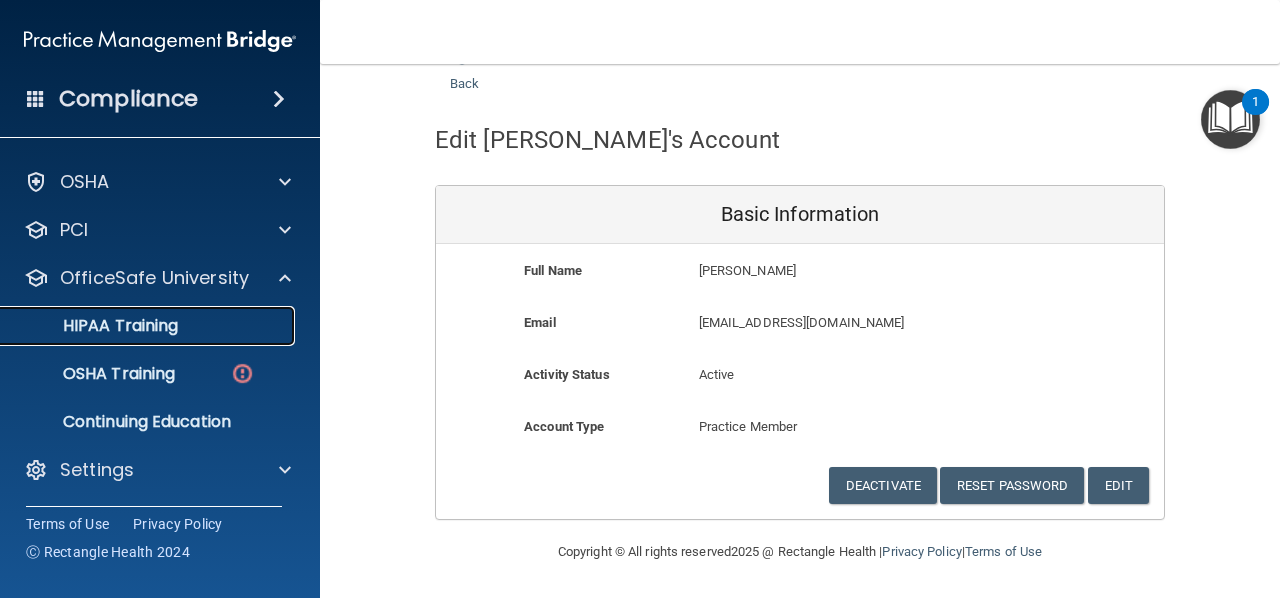 click on "HIPAA Training" at bounding box center (95, 326) 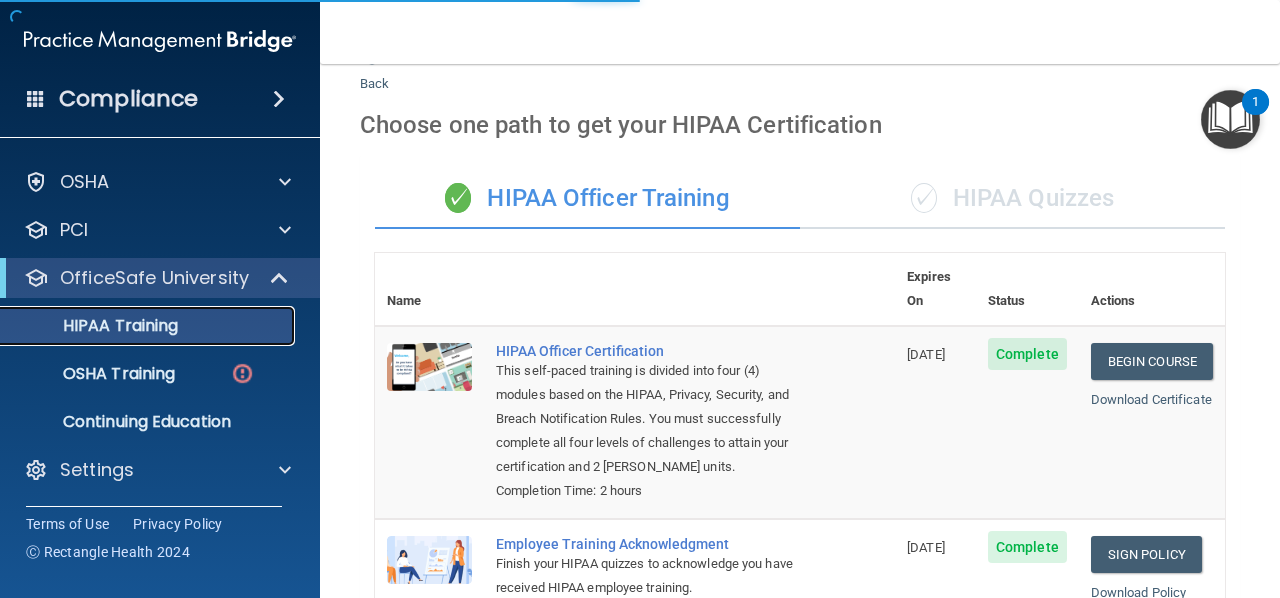 scroll, scrollTop: 835, scrollLeft: 0, axis: vertical 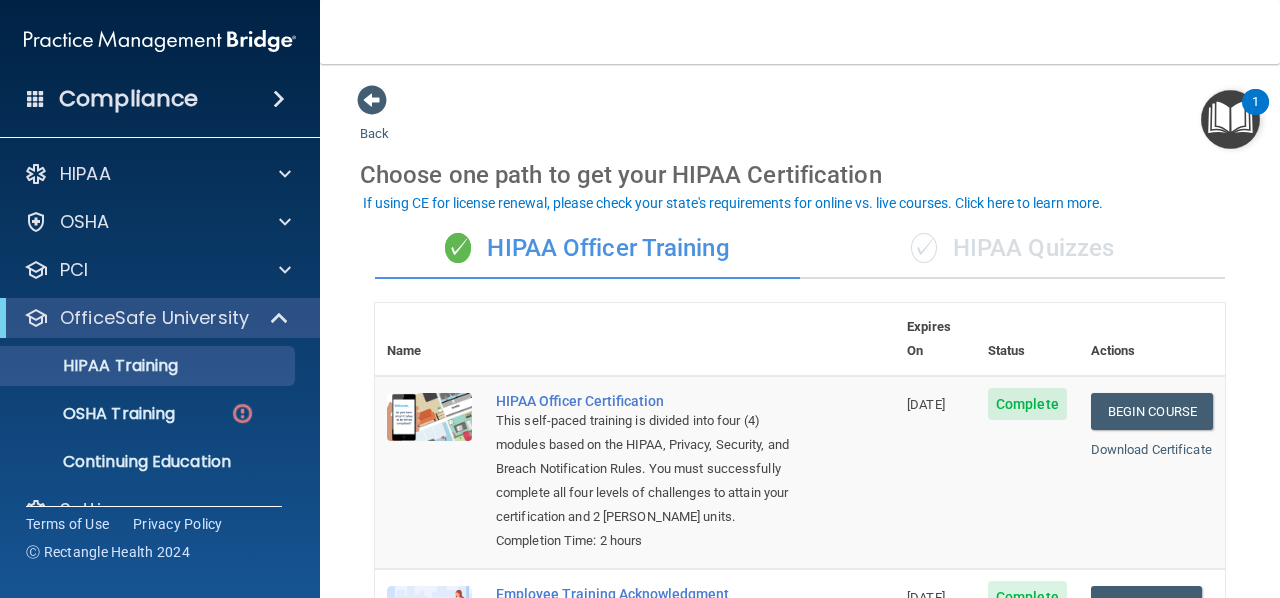 click on "Choose one path to get your HIPAA Certification" at bounding box center [800, 175] 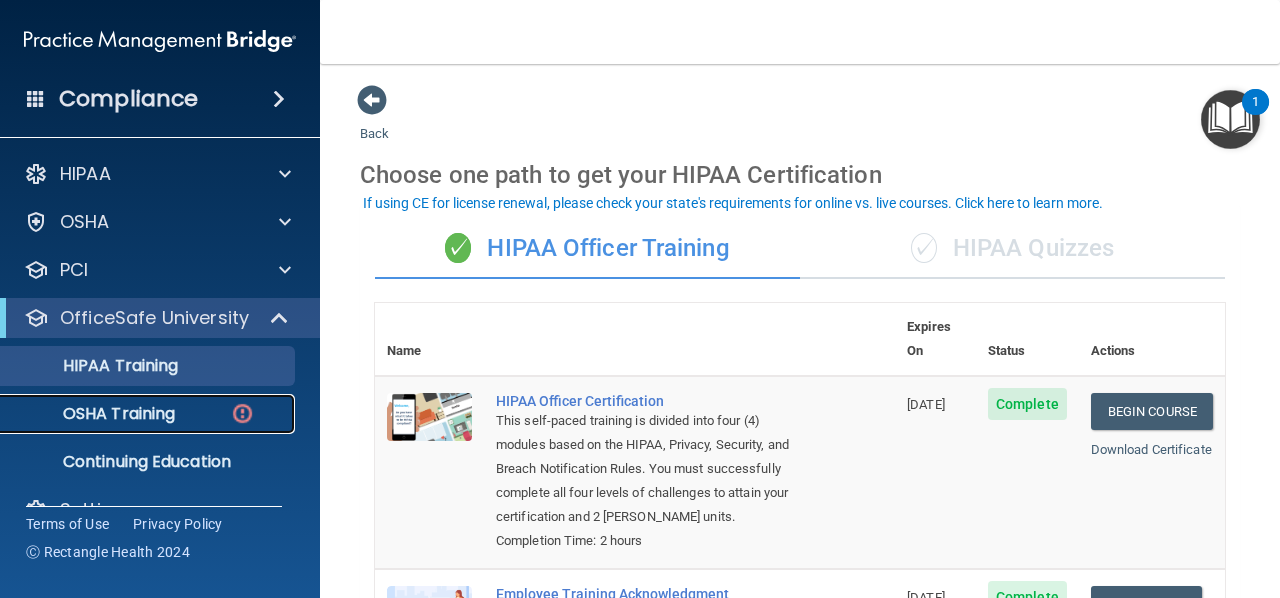 click on "OSHA Training" at bounding box center [94, 414] 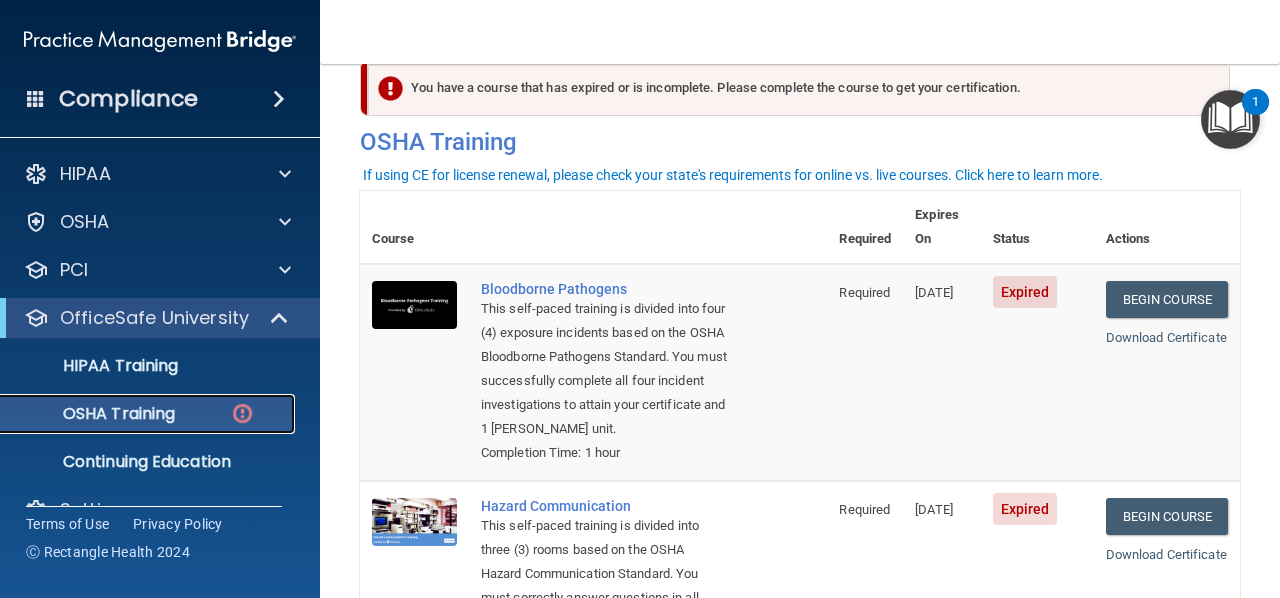 scroll, scrollTop: 116, scrollLeft: 0, axis: vertical 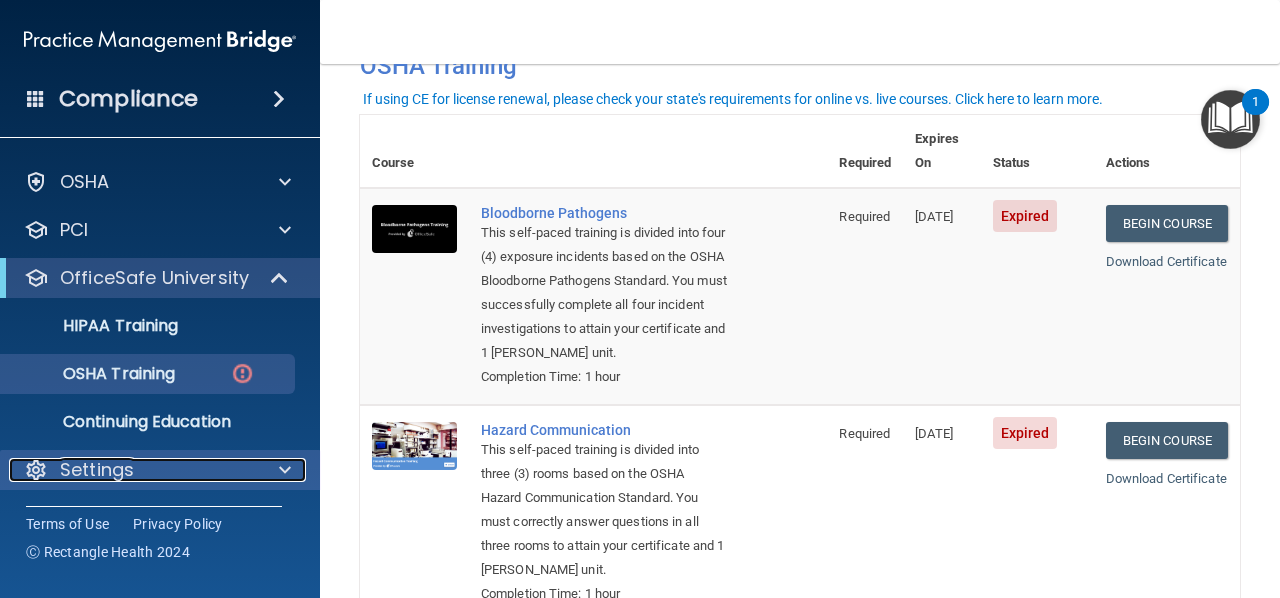 click on "Settings" at bounding box center [97, 470] 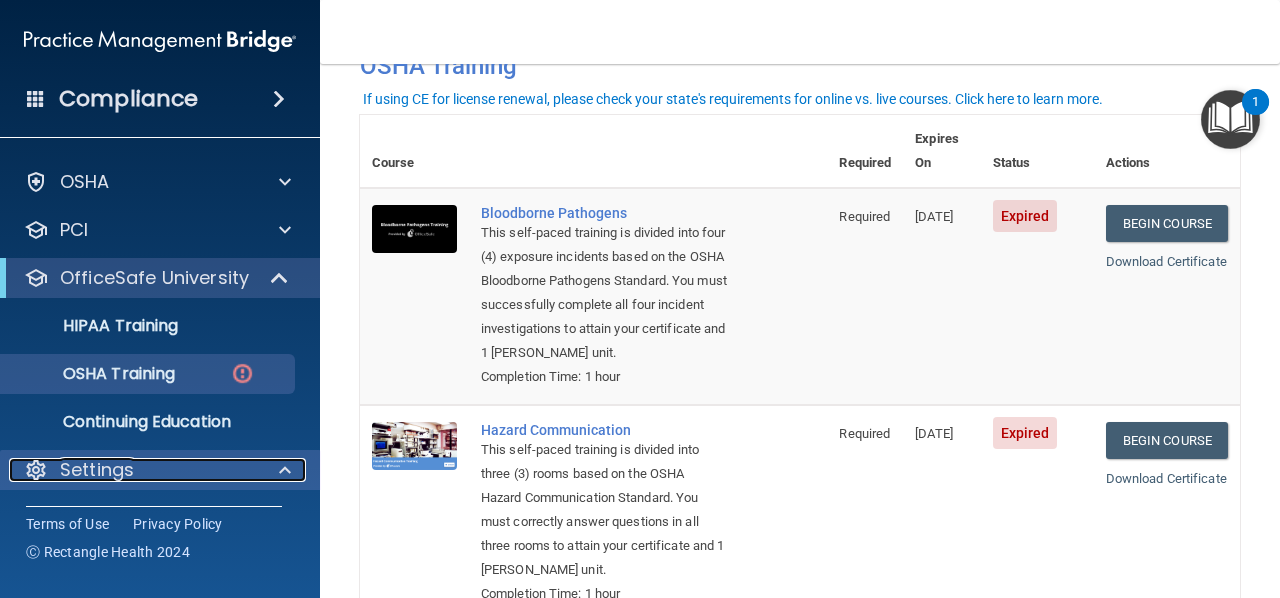 scroll, scrollTop: 279, scrollLeft: 0, axis: vertical 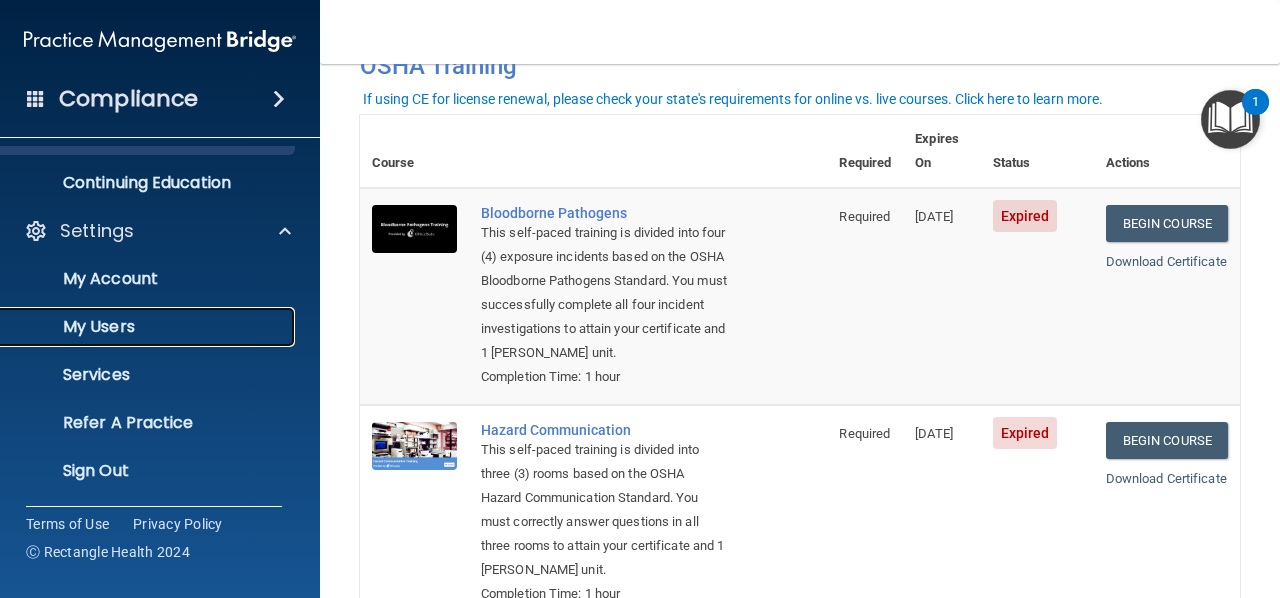 click on "My Users" at bounding box center (149, 327) 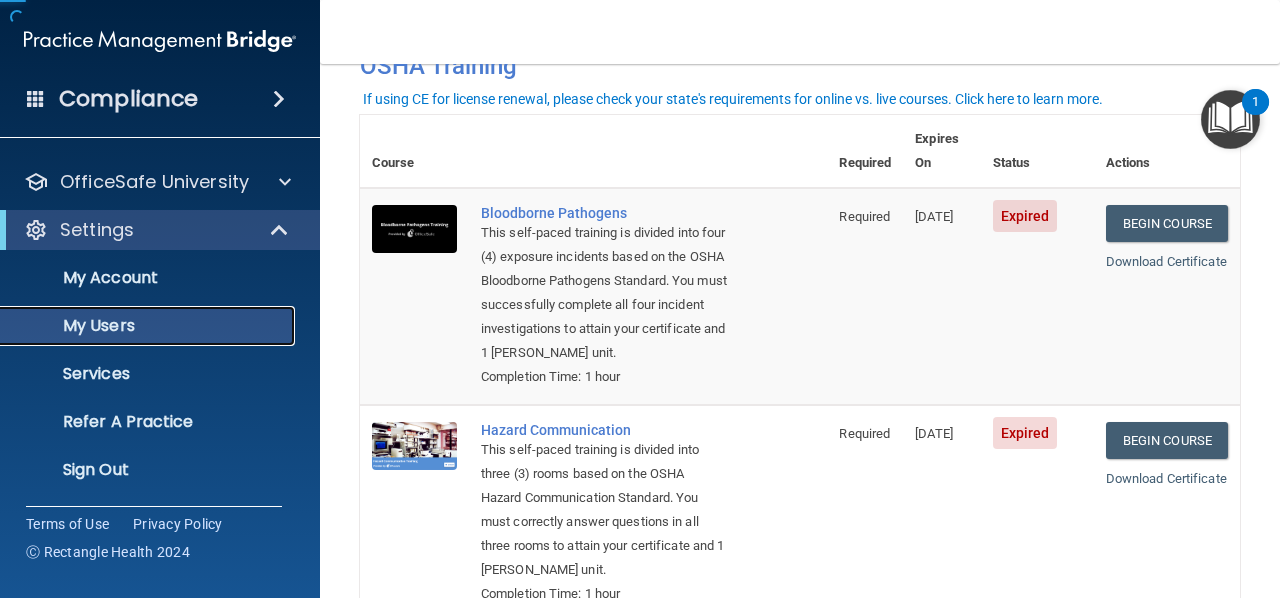 scroll, scrollTop: 136, scrollLeft: 0, axis: vertical 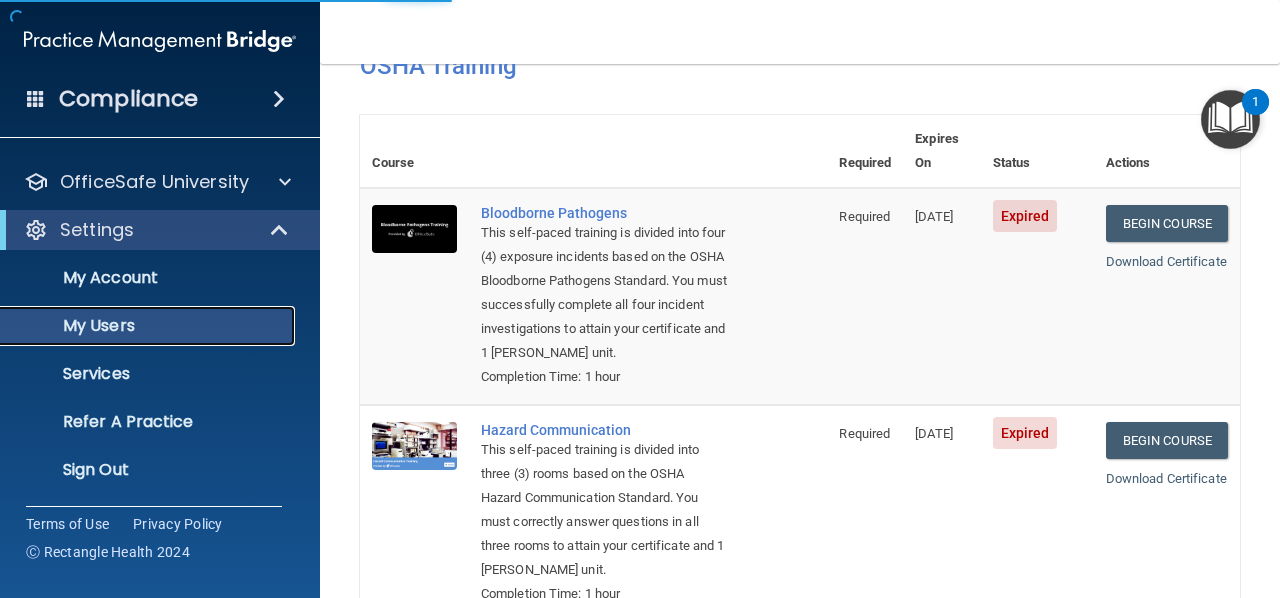 select on "20" 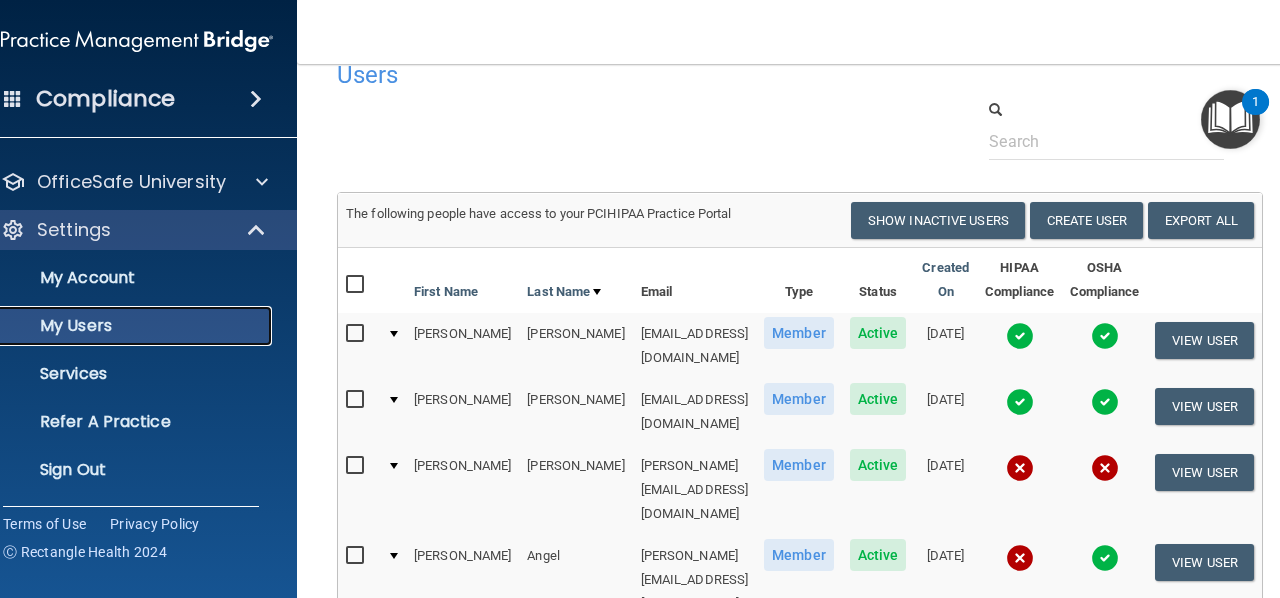 scroll, scrollTop: 33, scrollLeft: 0, axis: vertical 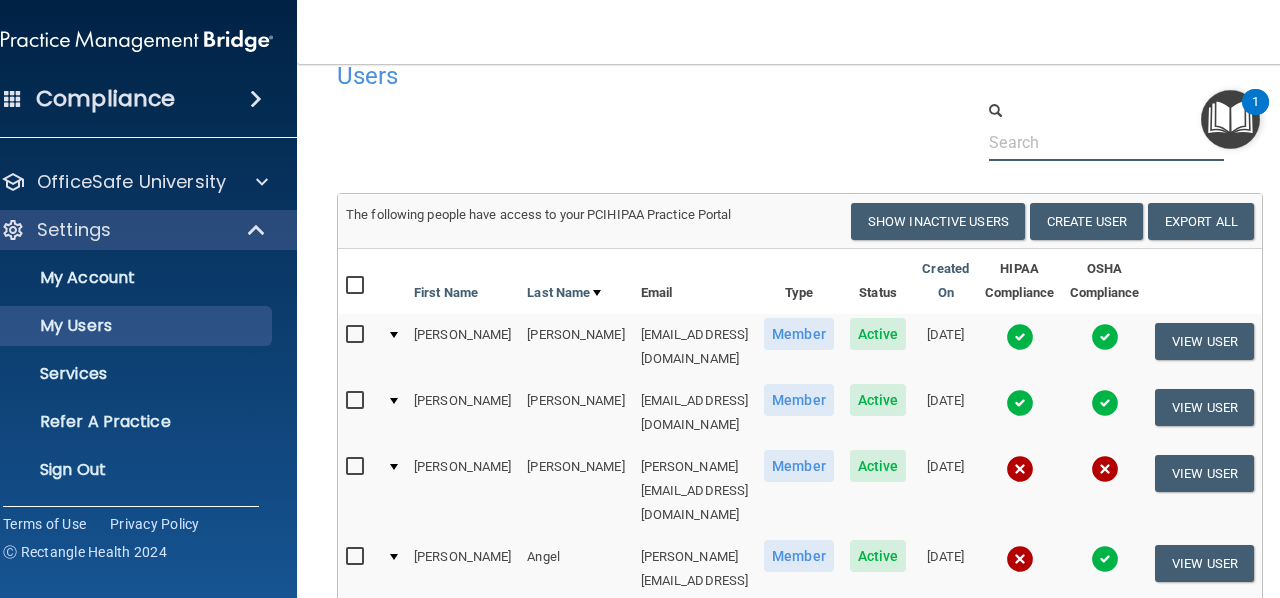 click at bounding box center [1106, 142] 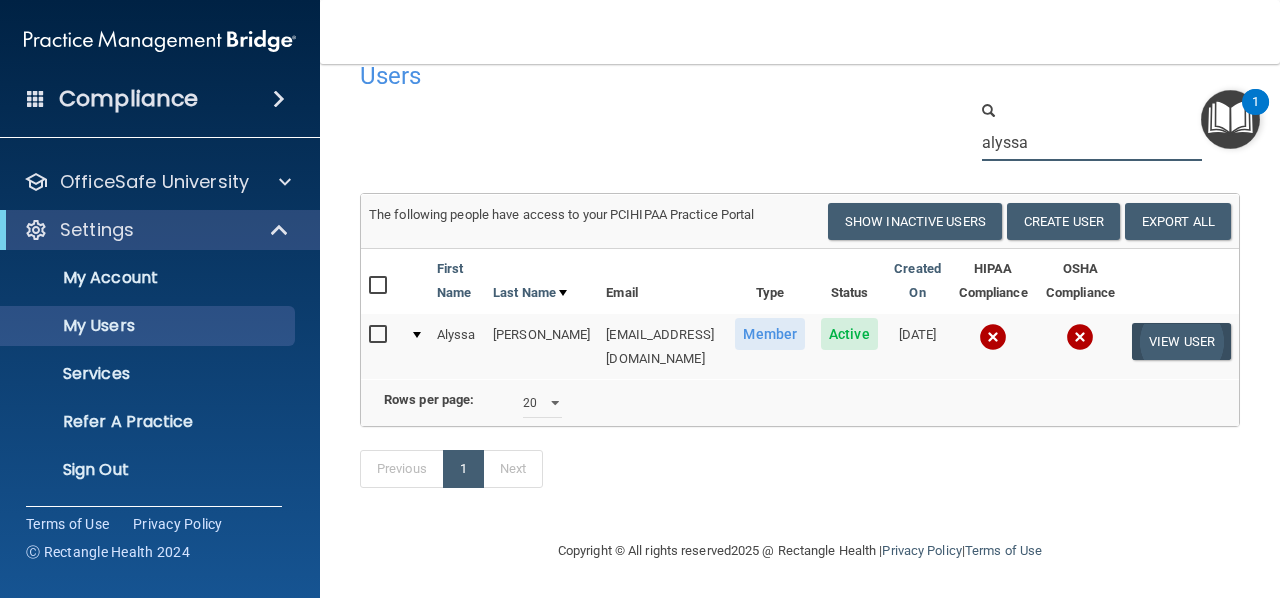 type on "alyssa" 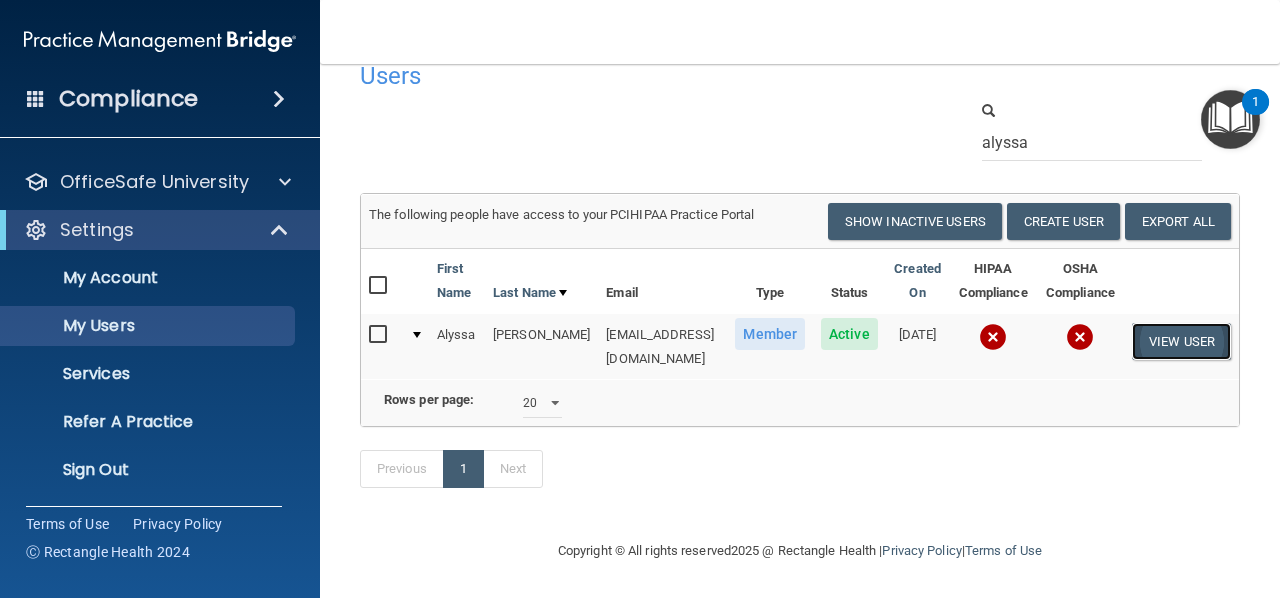 click on "View User" at bounding box center (1181, 341) 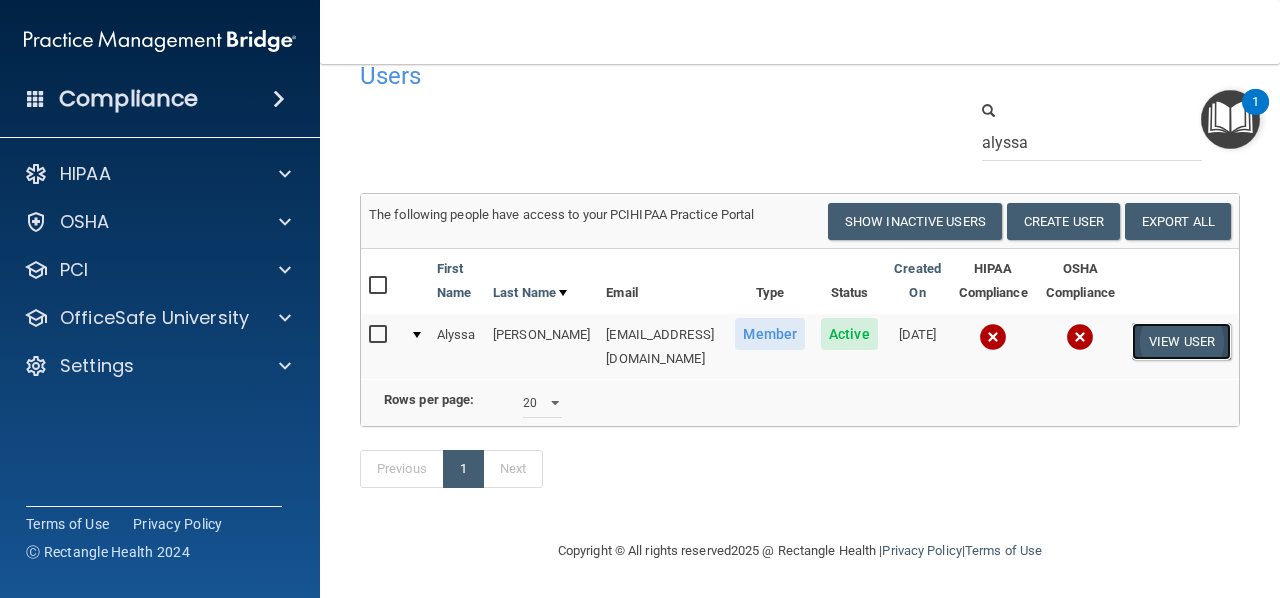 scroll, scrollTop: 0, scrollLeft: 0, axis: both 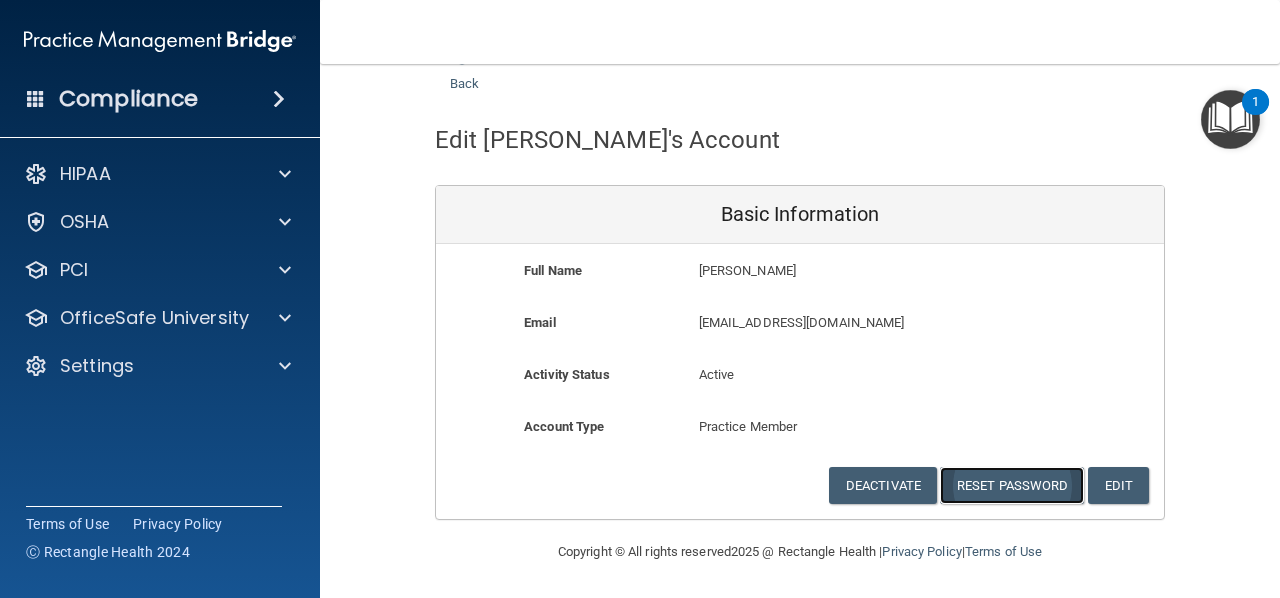 click on "Reset Password" at bounding box center [1012, 485] 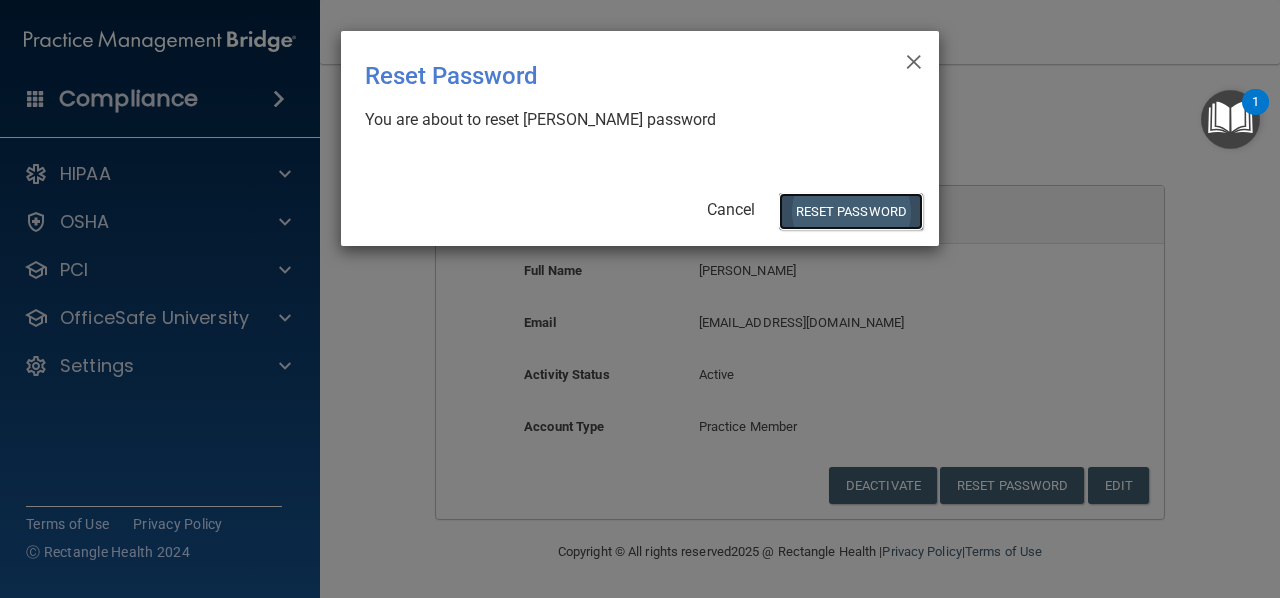 click on "Reset Password" at bounding box center [851, 211] 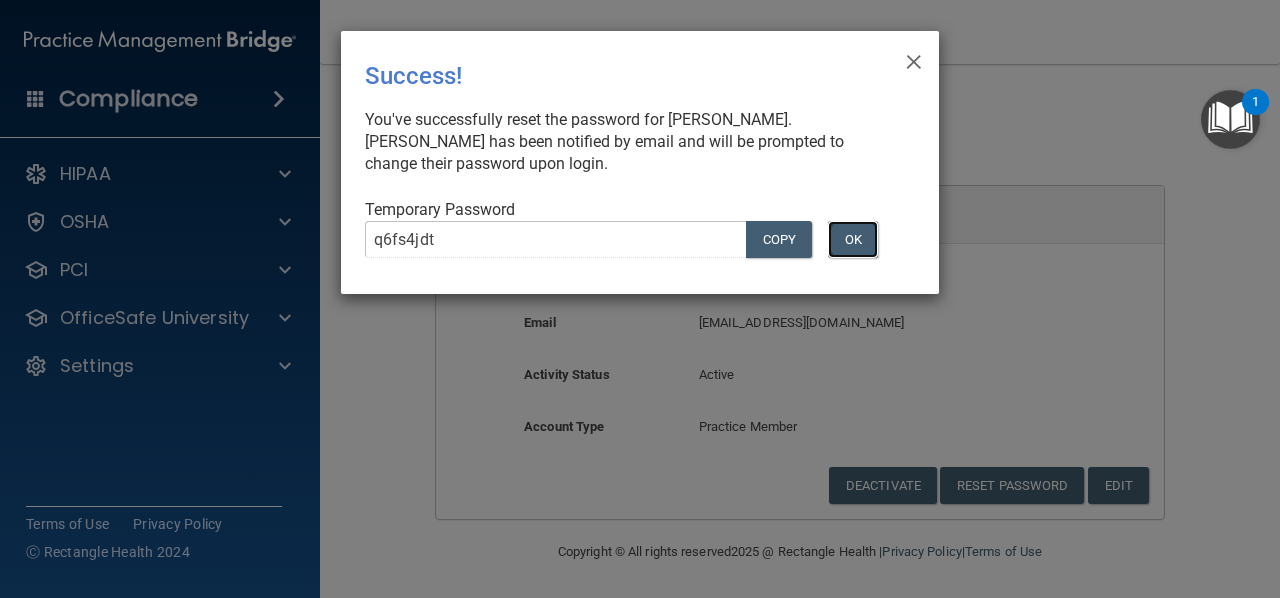 click on "OK" at bounding box center [853, 239] 